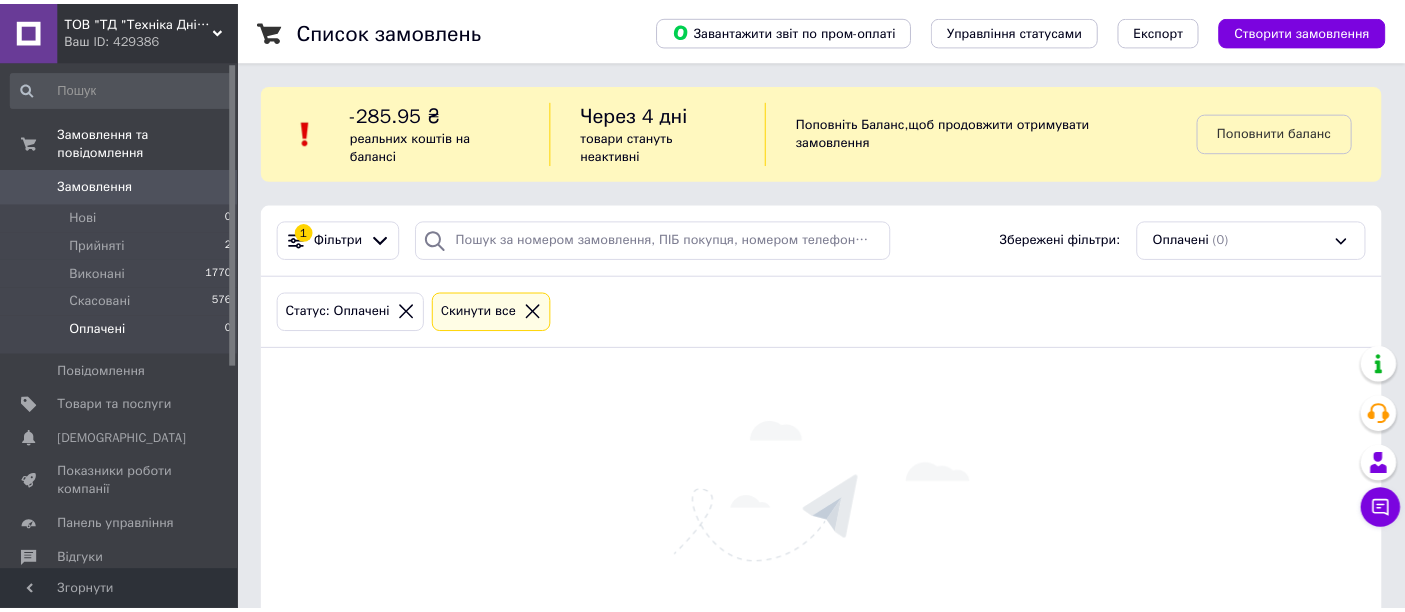 scroll, scrollTop: 125, scrollLeft: 0, axis: vertical 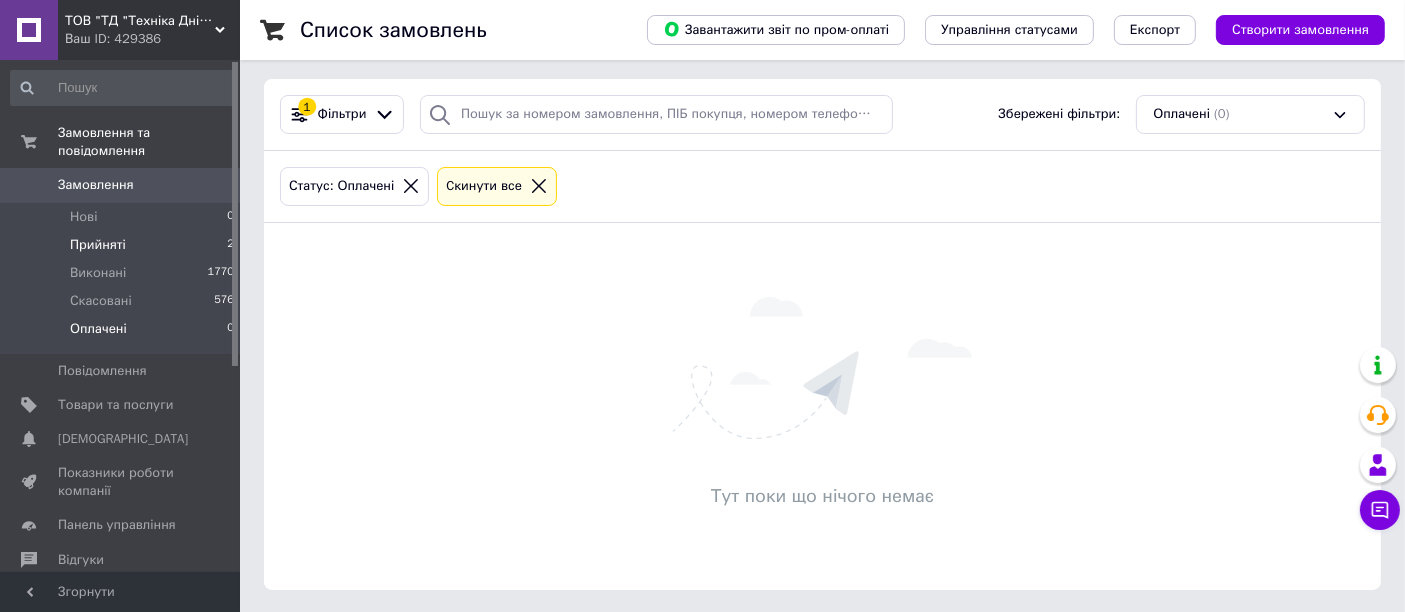 click on "Прийняті 2" at bounding box center (123, 245) 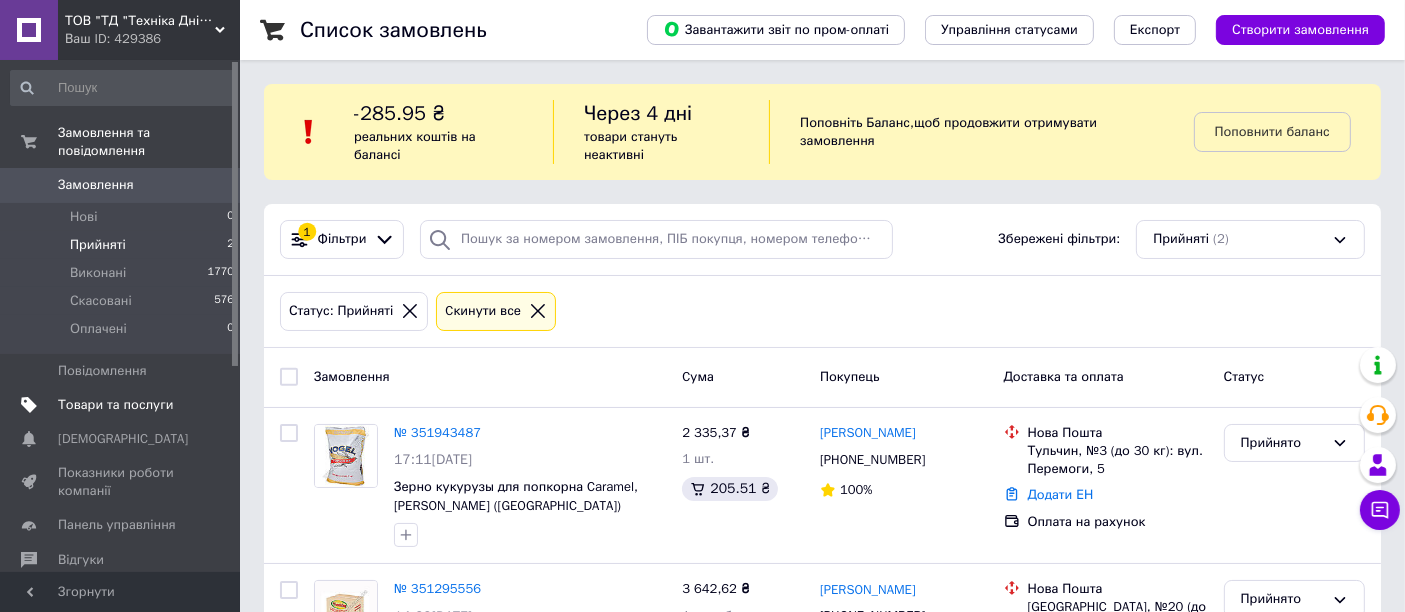click on "Товари та послуги" at bounding box center [115, 405] 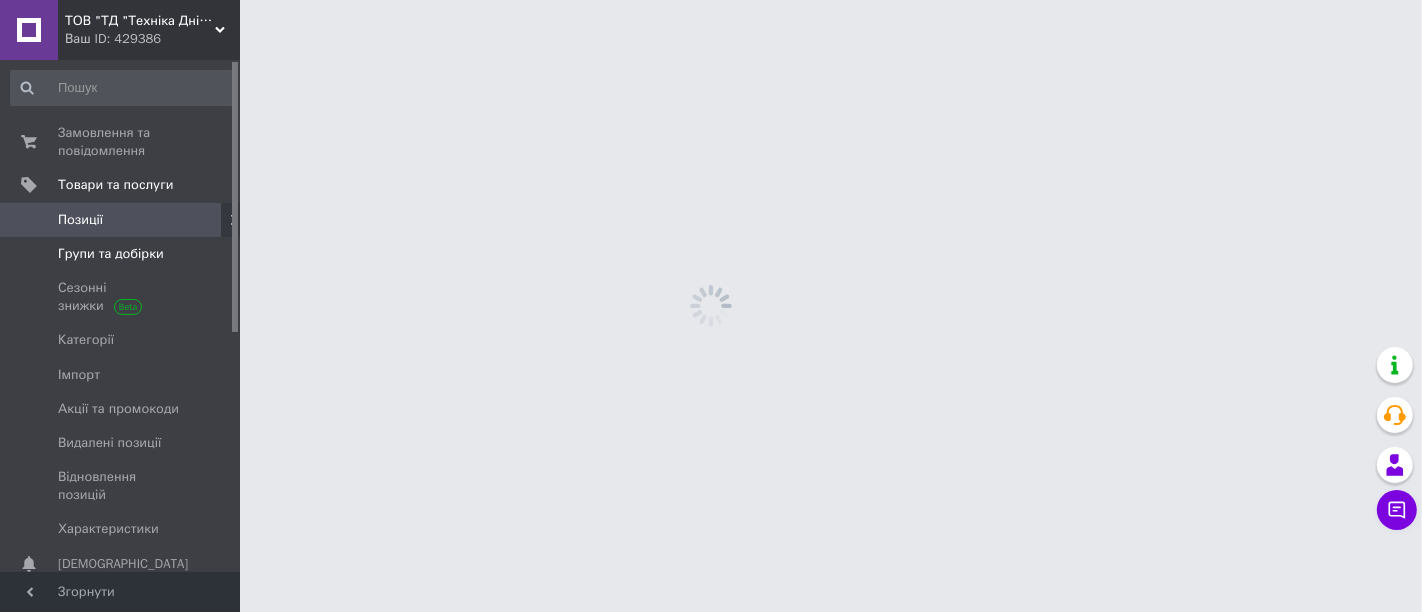 click on "Групи та добірки" at bounding box center (111, 254) 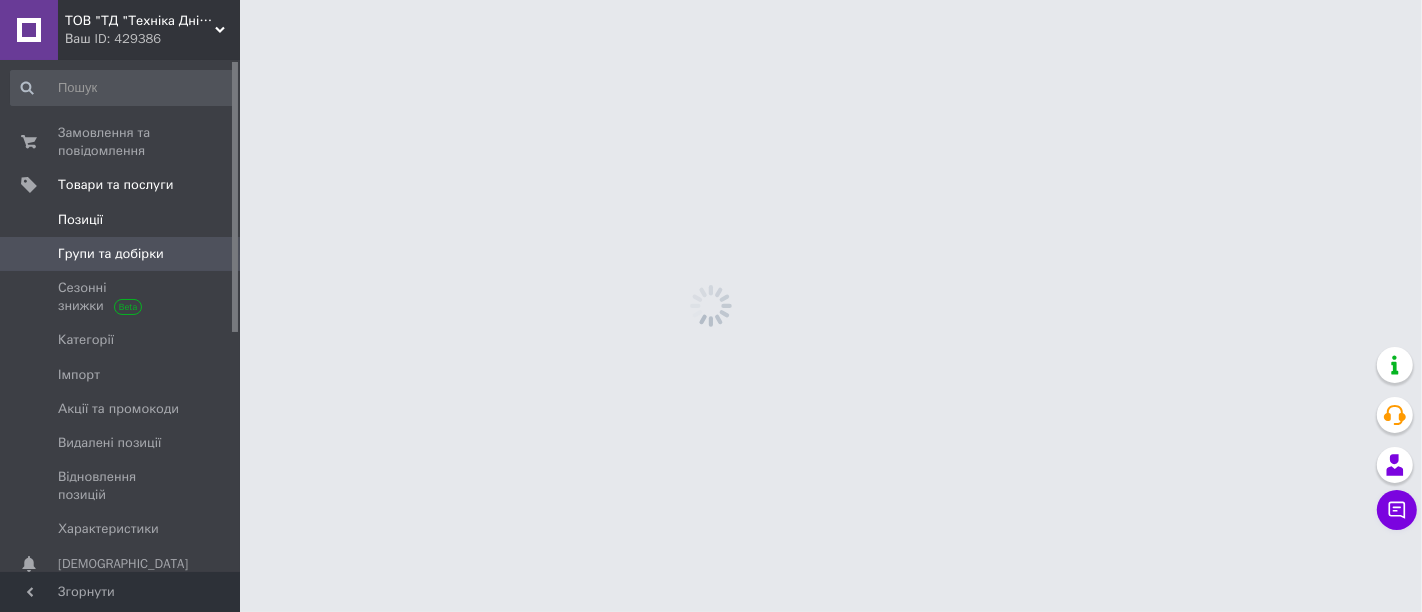 click on "Позиції" at bounding box center (121, 220) 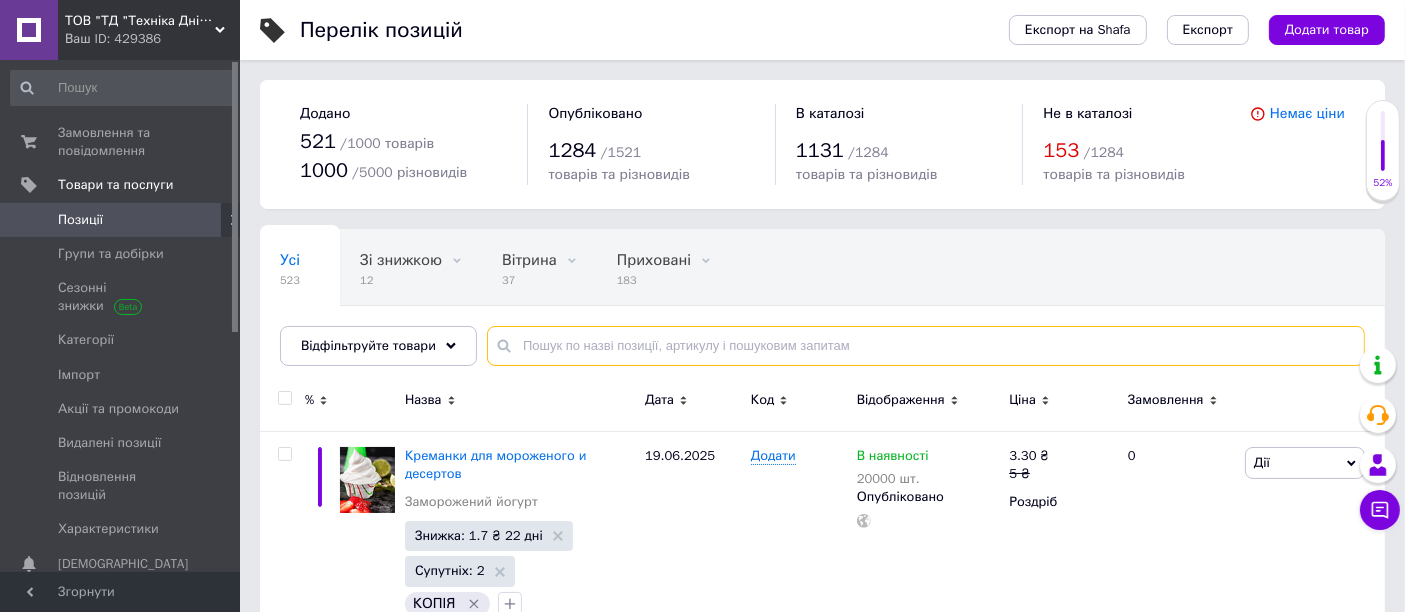 click at bounding box center [926, 346] 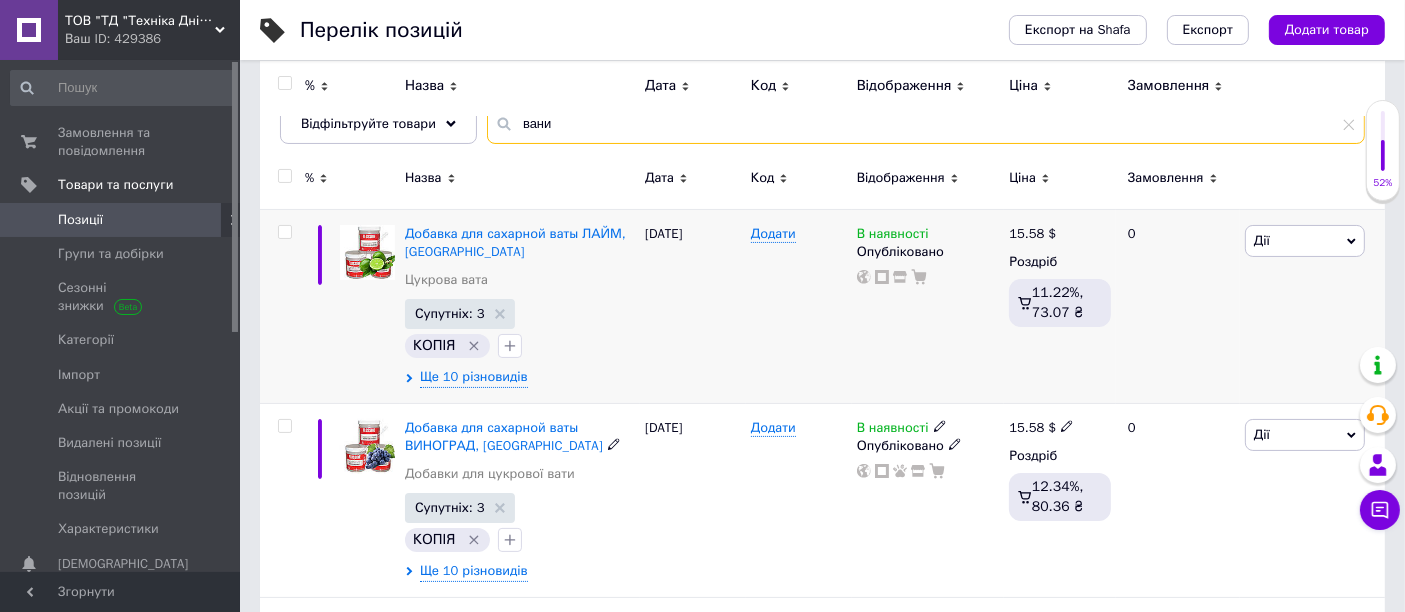 scroll, scrollTop: 333, scrollLeft: 0, axis: vertical 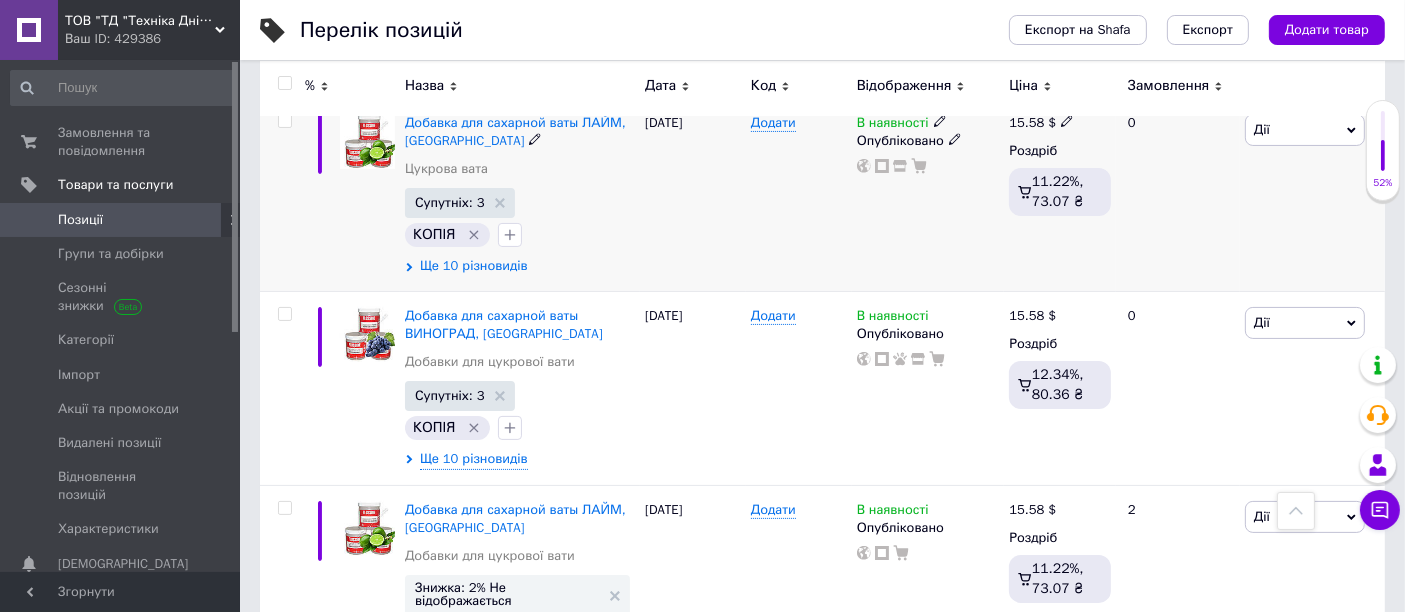 type on "вани" 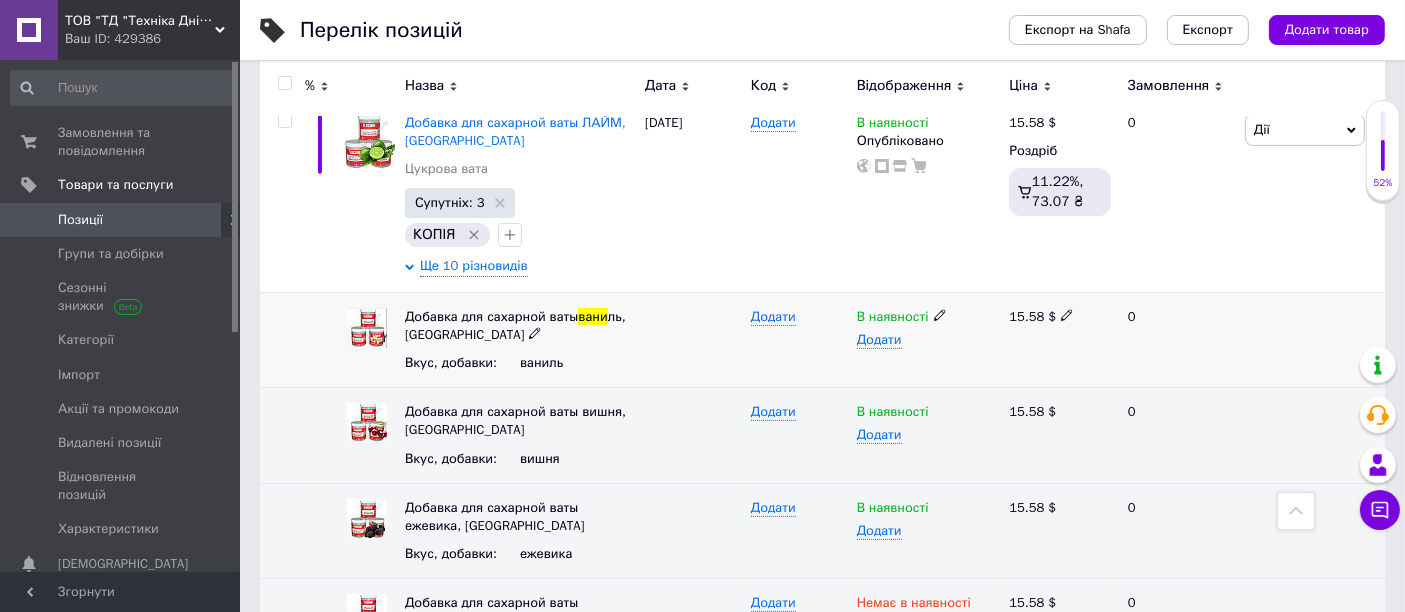 click 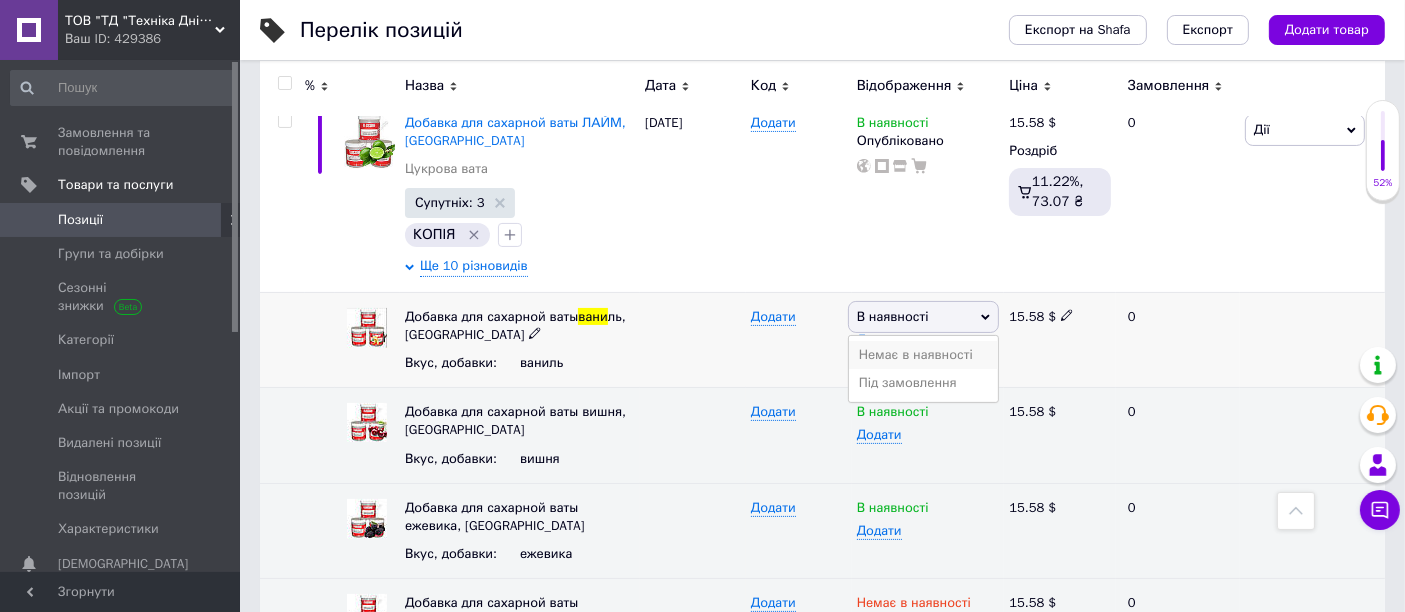 click on "Немає в наявності" at bounding box center (924, 355) 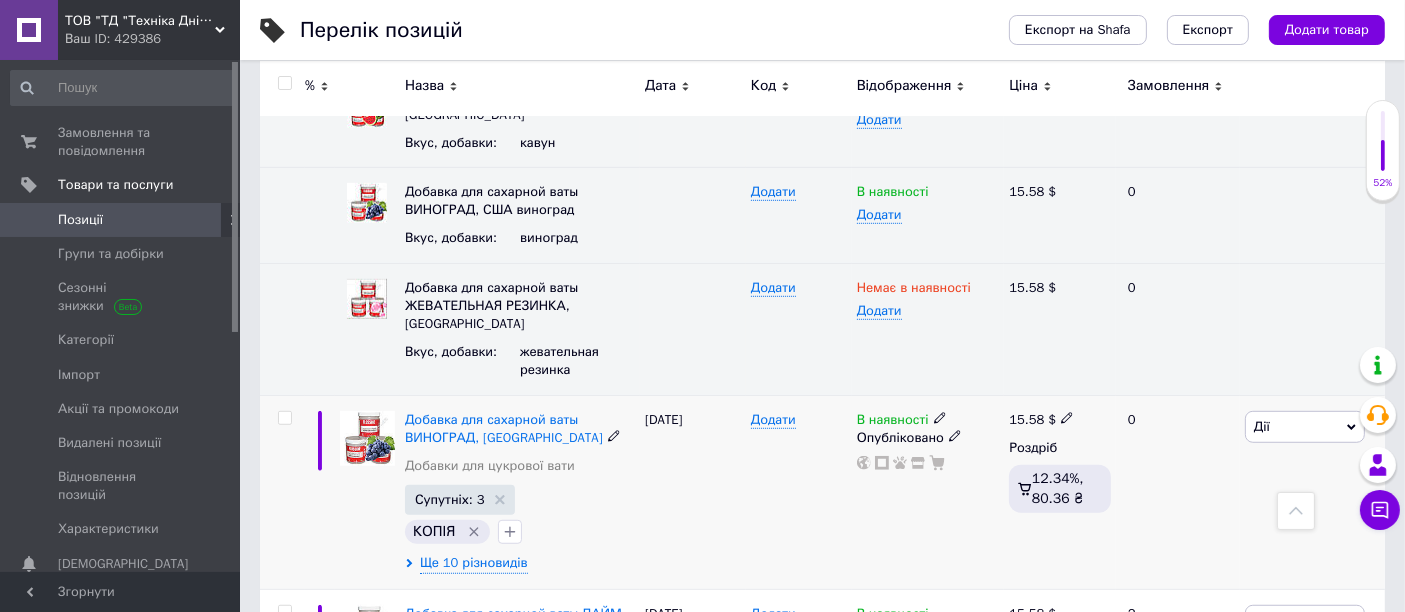 scroll, scrollTop: 1333, scrollLeft: 0, axis: vertical 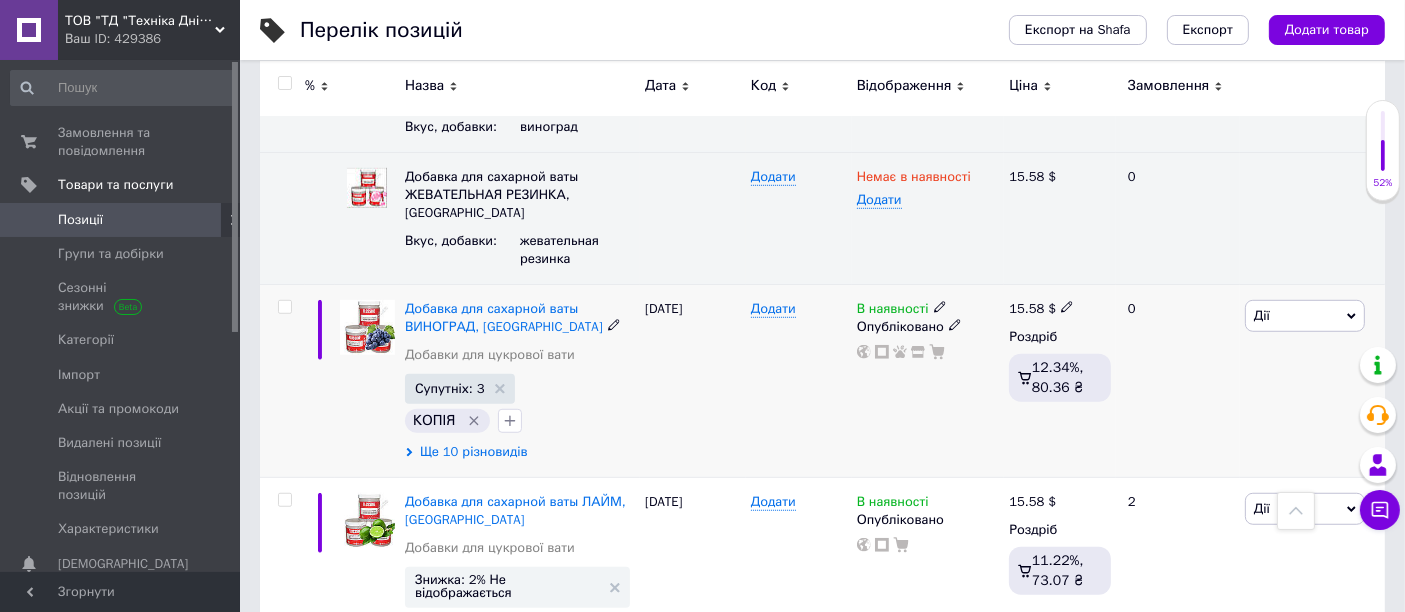click 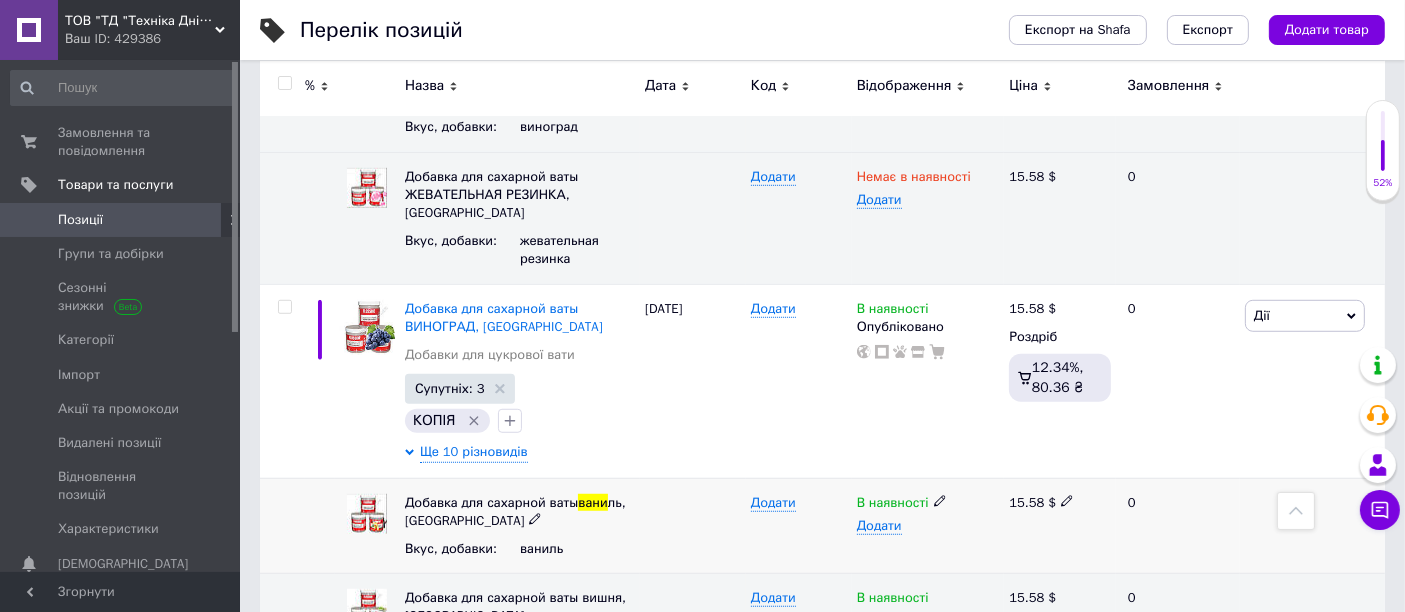 click 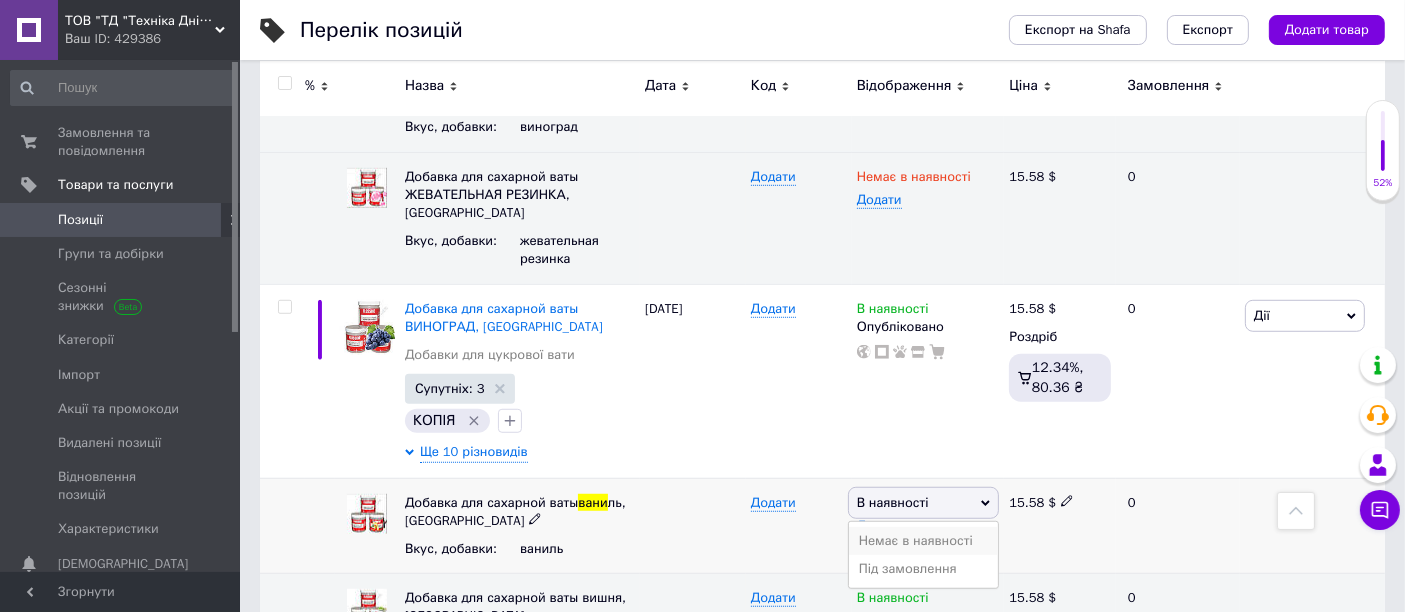 click on "Немає в наявності" at bounding box center (924, 541) 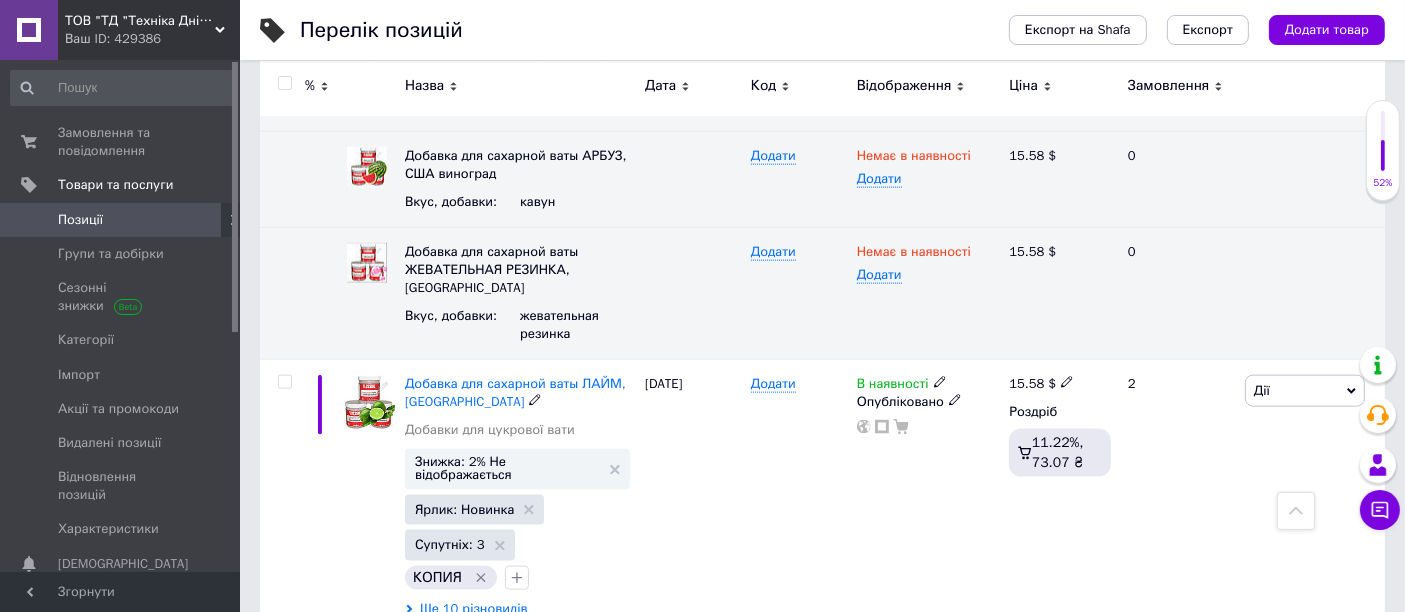 scroll, scrollTop: 2555, scrollLeft: 0, axis: vertical 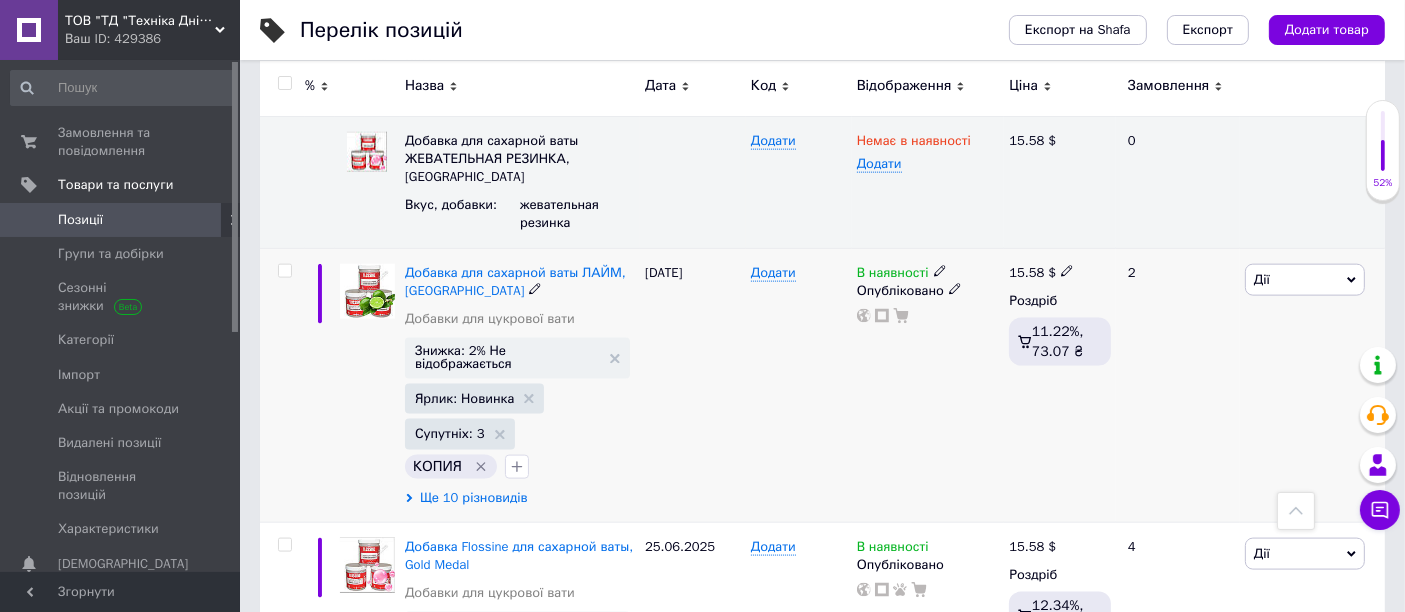 click 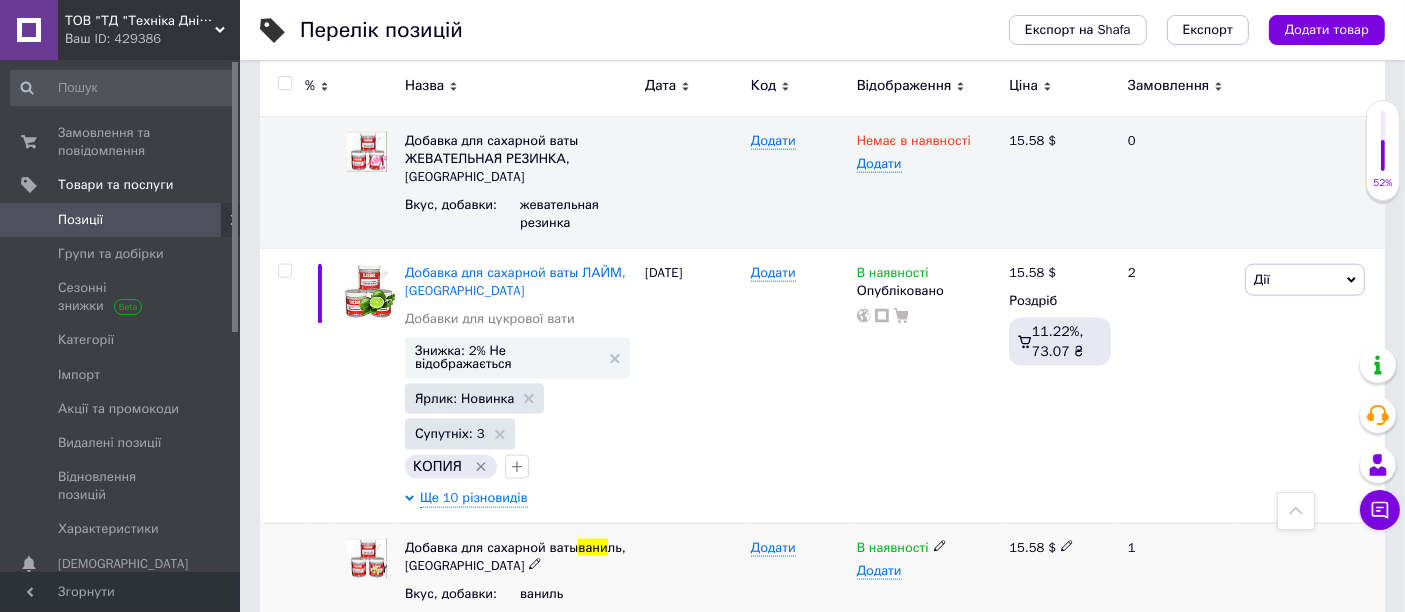 click 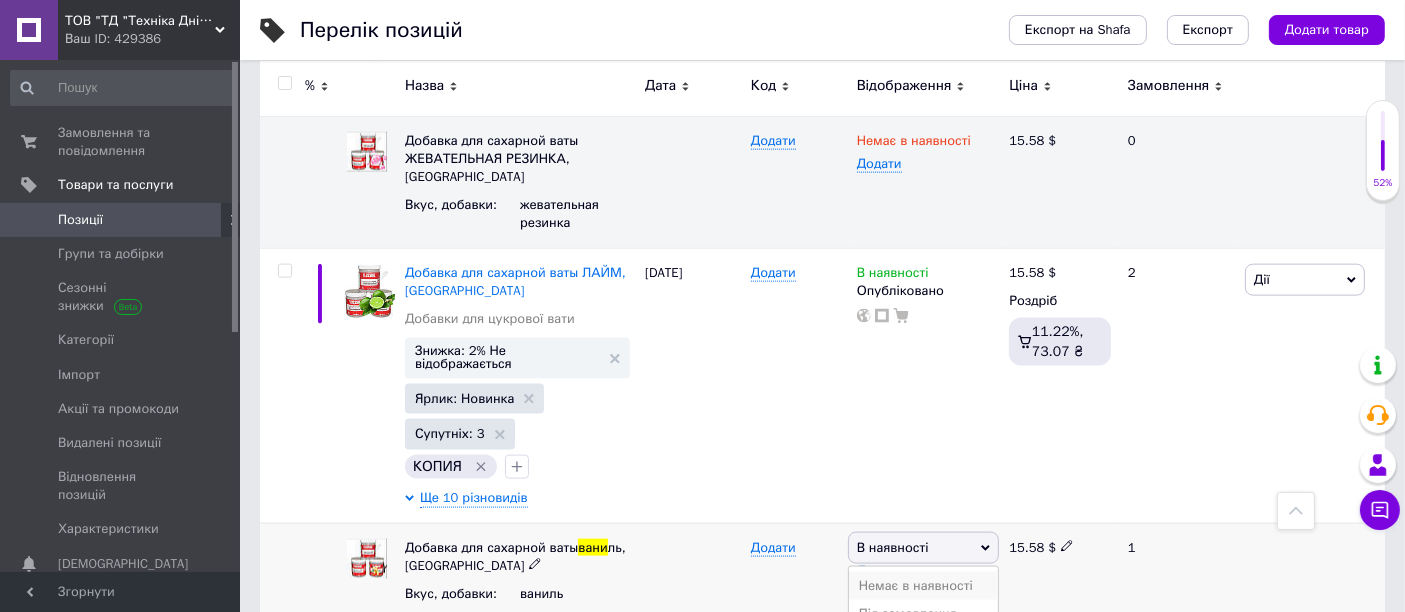 click on "Немає в наявності" at bounding box center [924, 586] 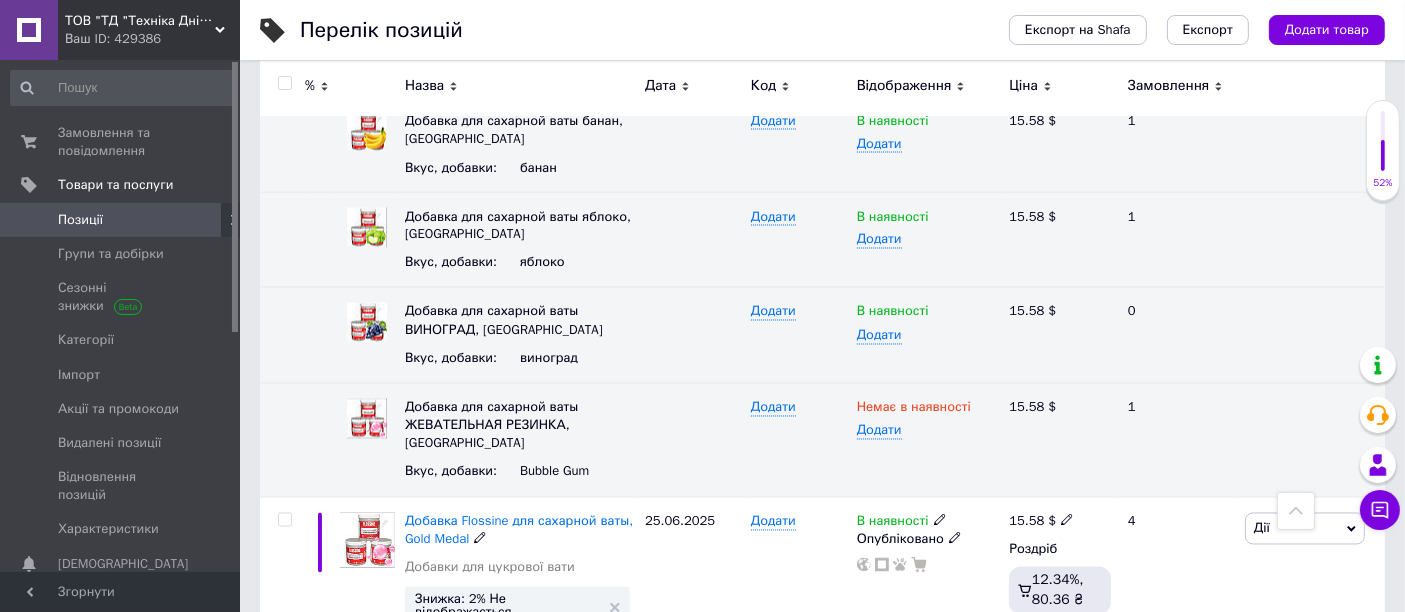 scroll, scrollTop: 3666, scrollLeft: 0, axis: vertical 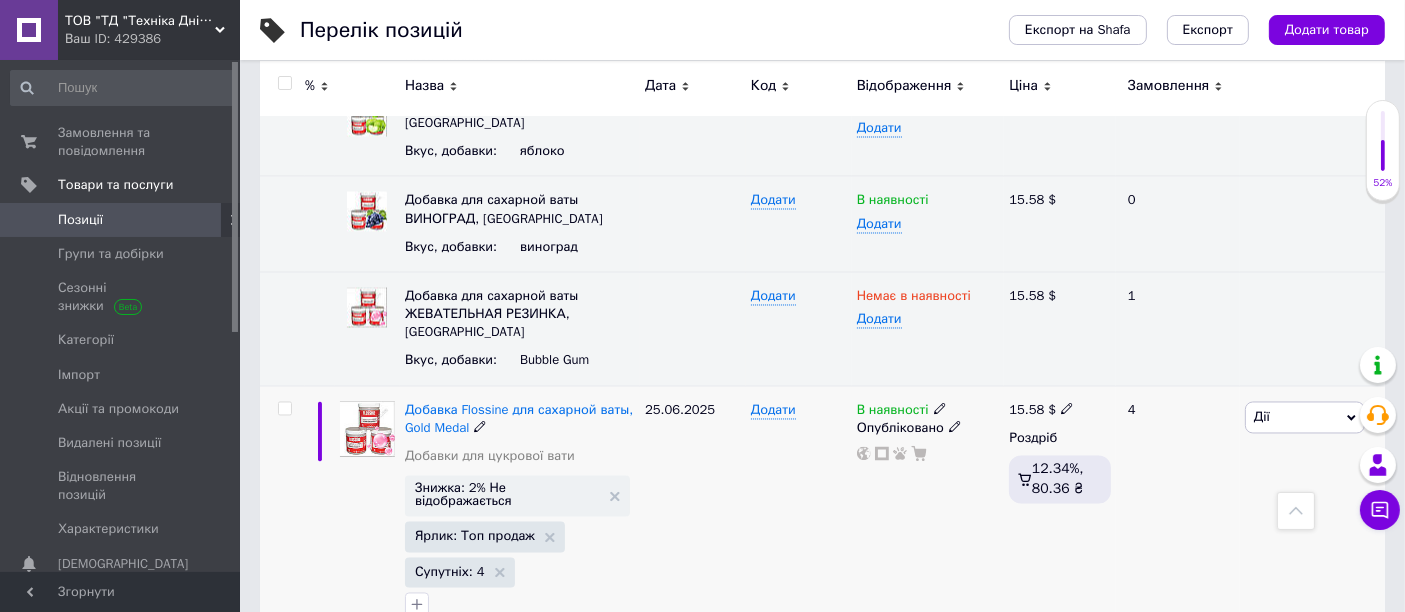click on "Ще 10 різновидів" at bounding box center (520, 636) 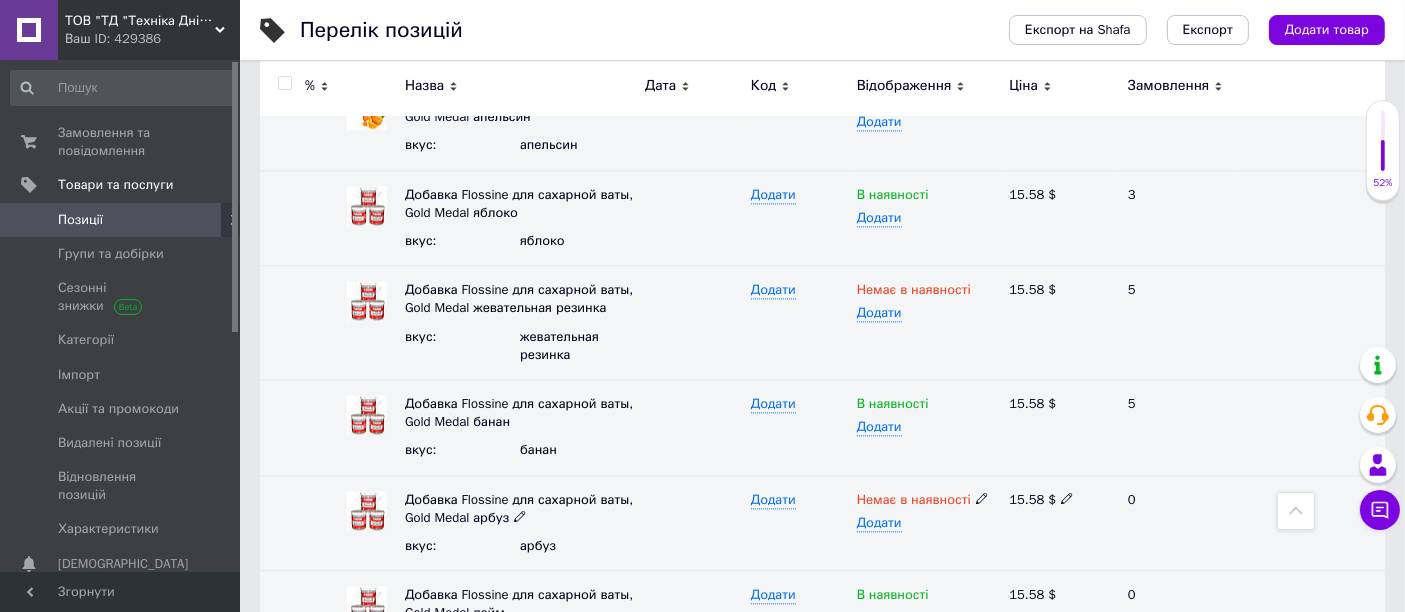 scroll, scrollTop: 4555, scrollLeft: 0, axis: vertical 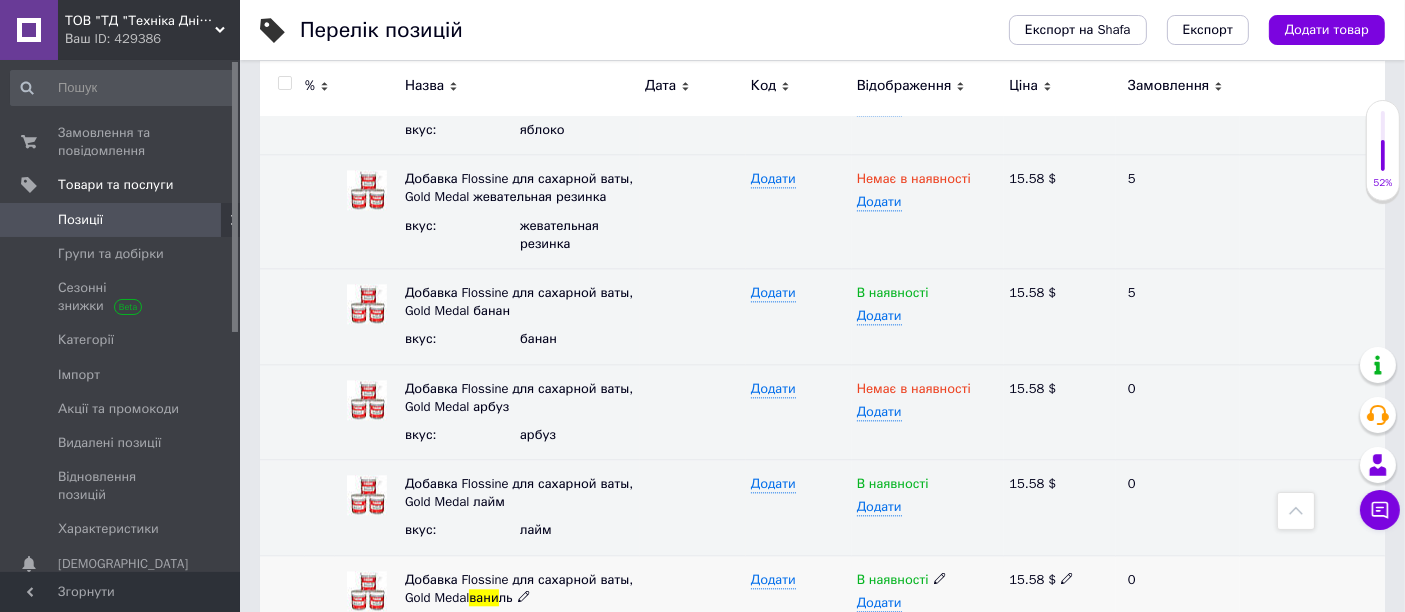click 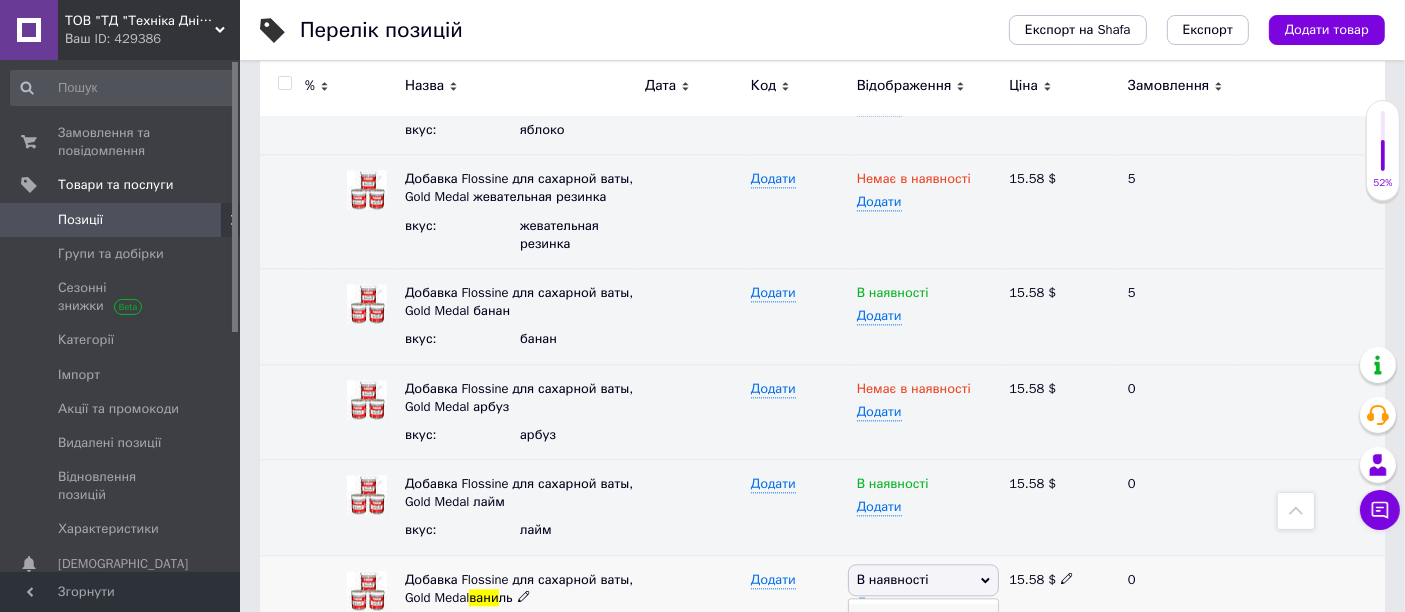 click on "Немає в наявності" at bounding box center [924, 618] 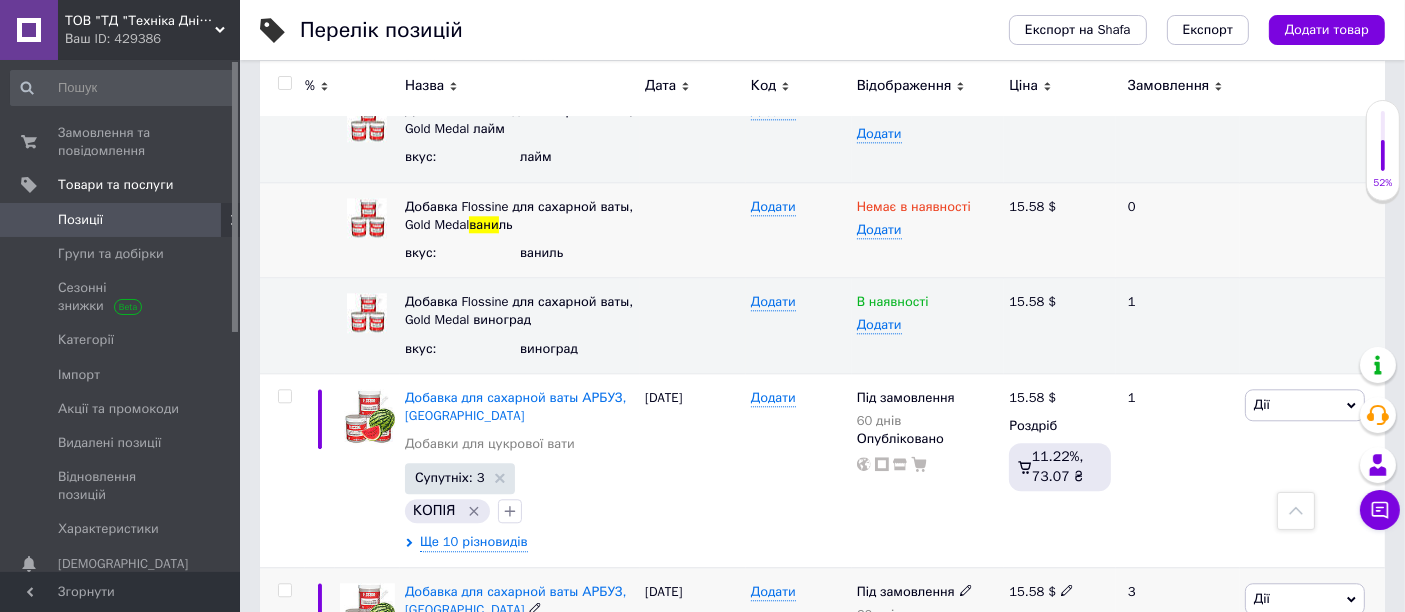 scroll, scrollTop: 4817, scrollLeft: 0, axis: vertical 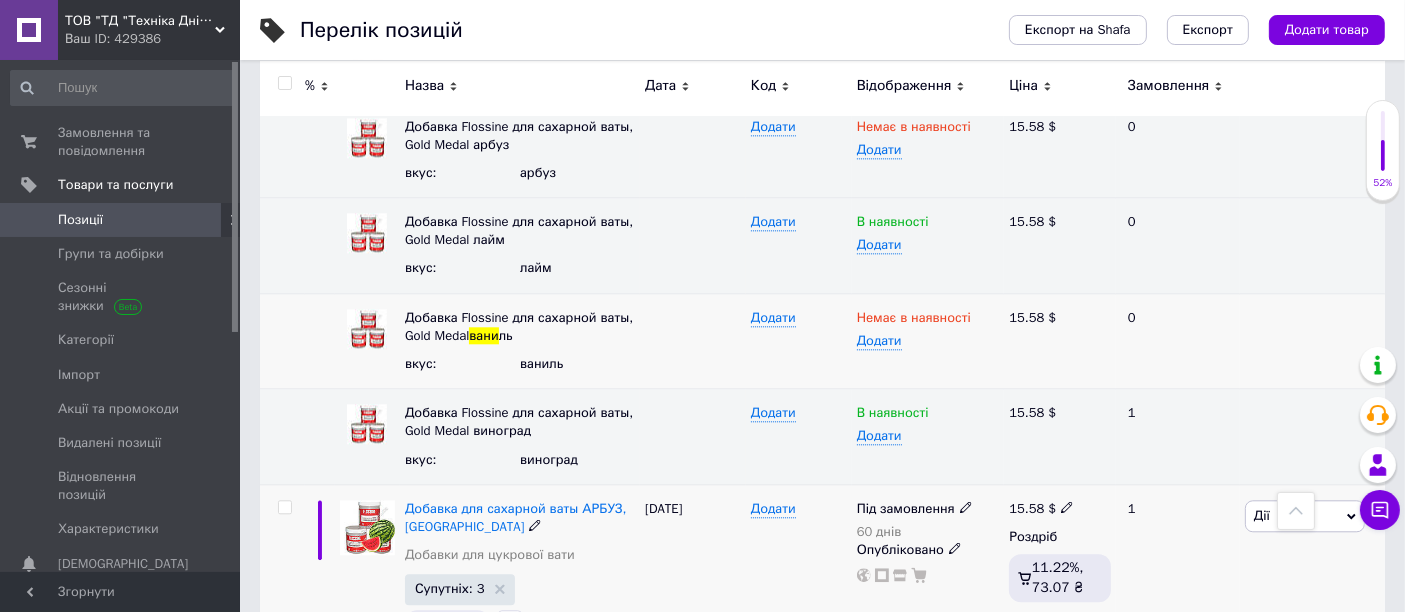 click 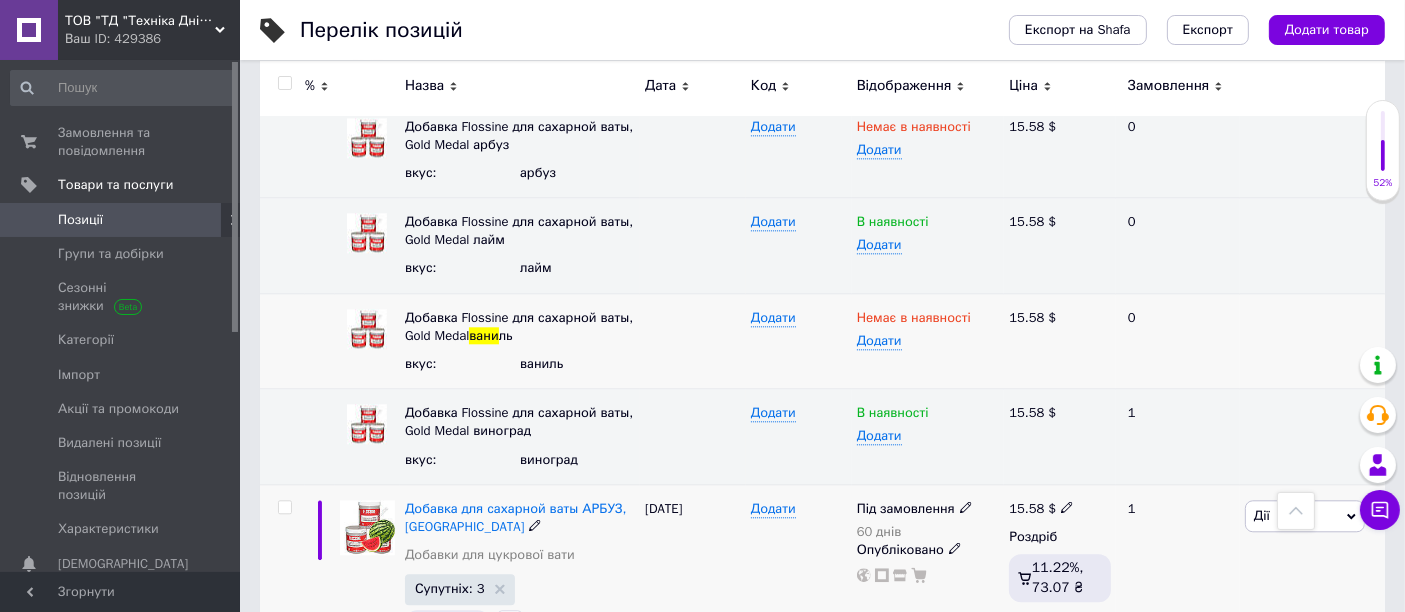 scroll, scrollTop: 4928, scrollLeft: 0, axis: vertical 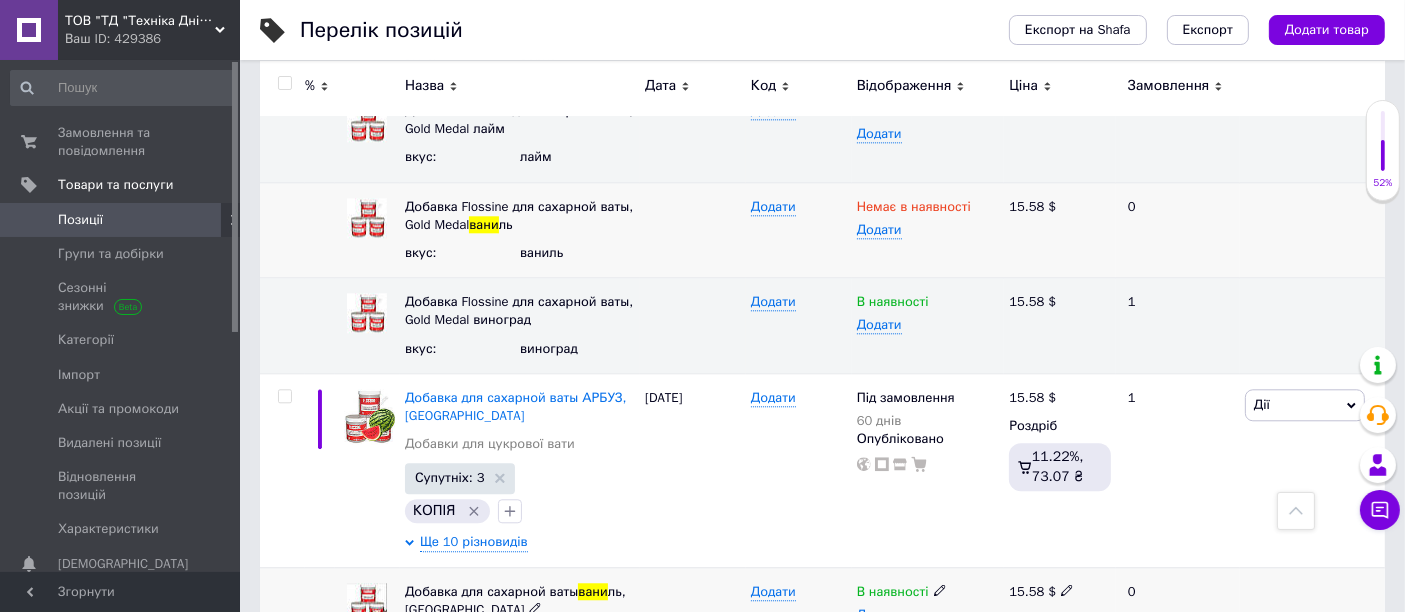 click 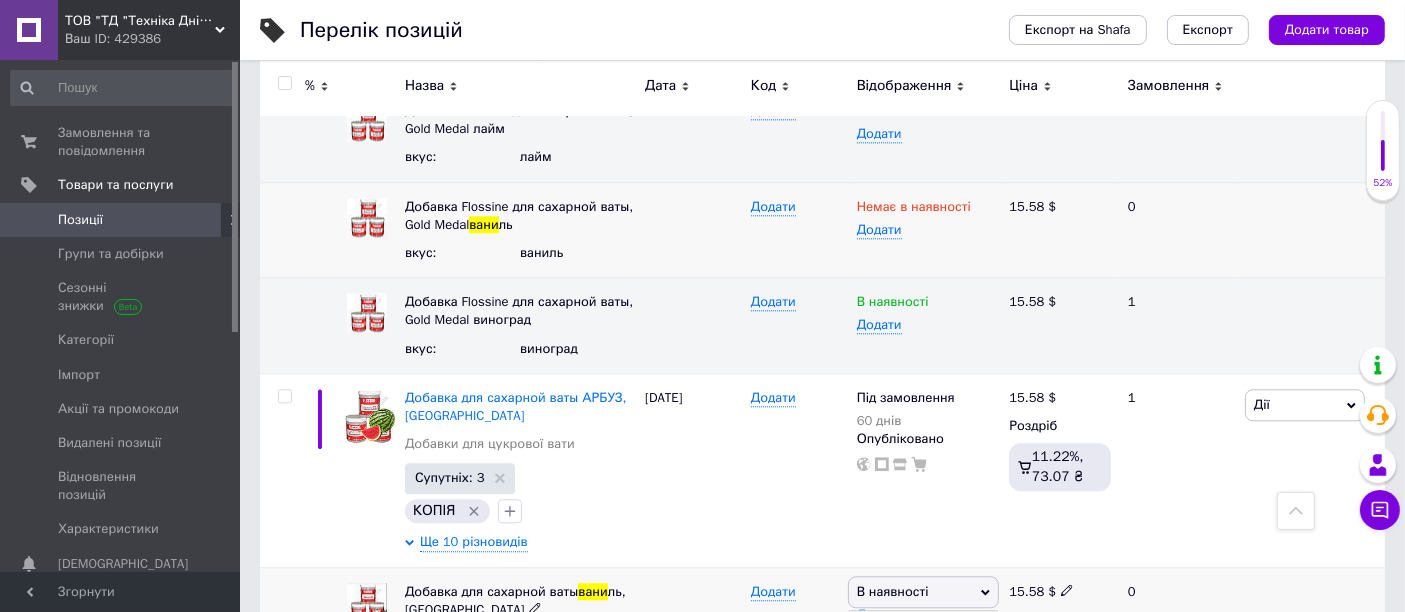 click on "Немає в наявності" at bounding box center [924, 630] 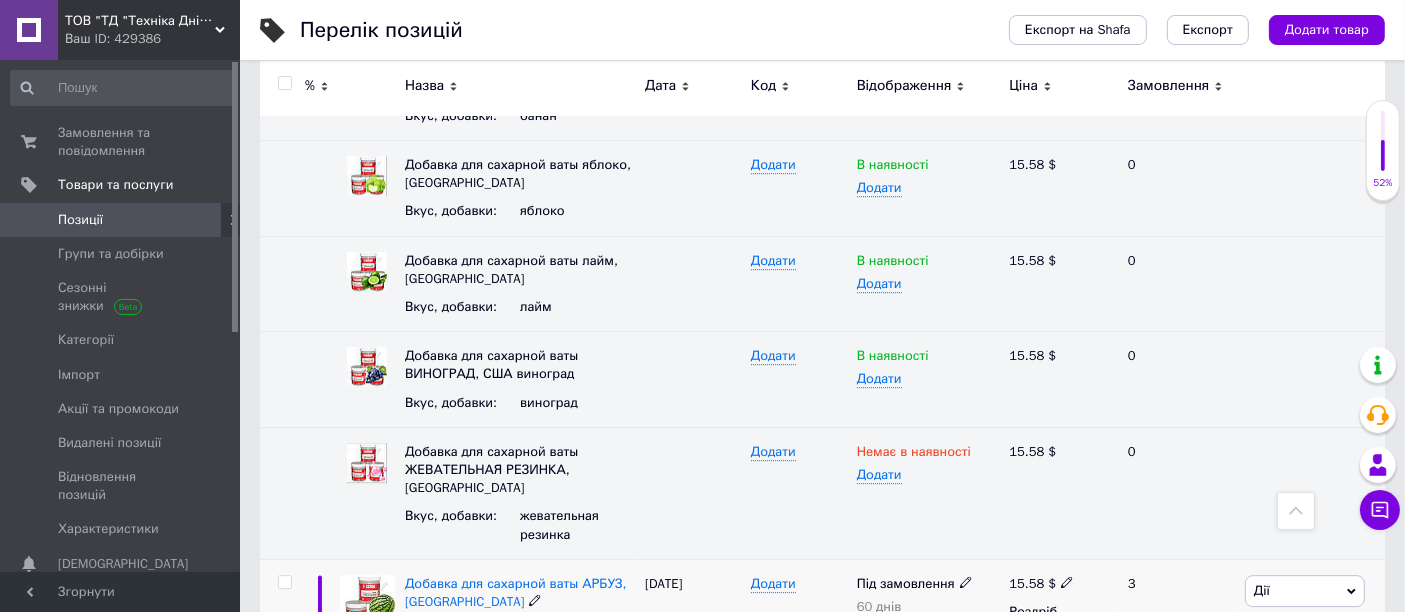 scroll, scrollTop: 6010, scrollLeft: 0, axis: vertical 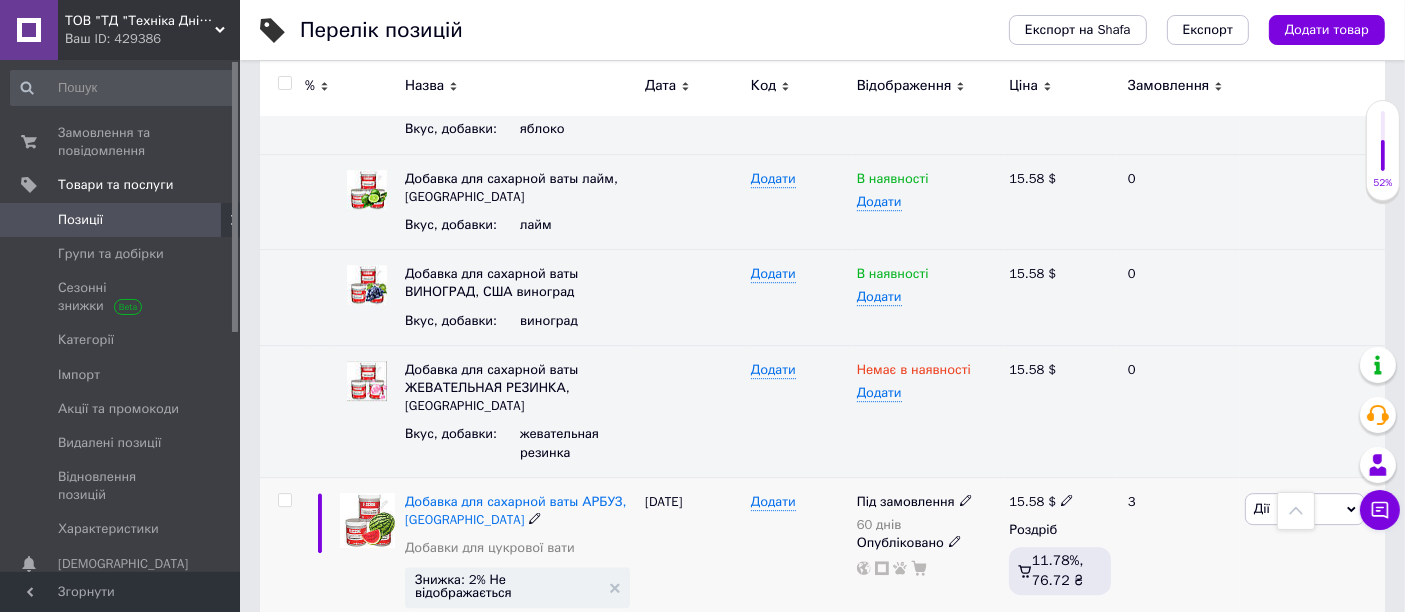 click on "Ще 10 різновидів" at bounding box center [520, 692] 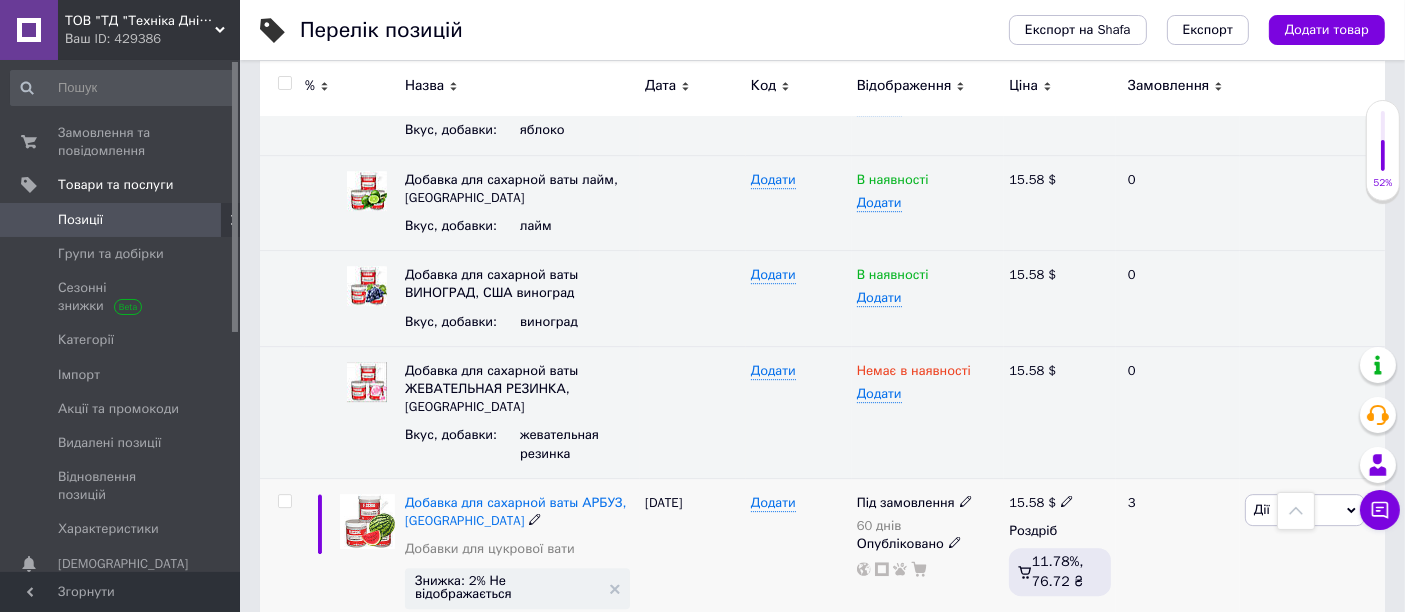 scroll, scrollTop: 6010, scrollLeft: 0, axis: vertical 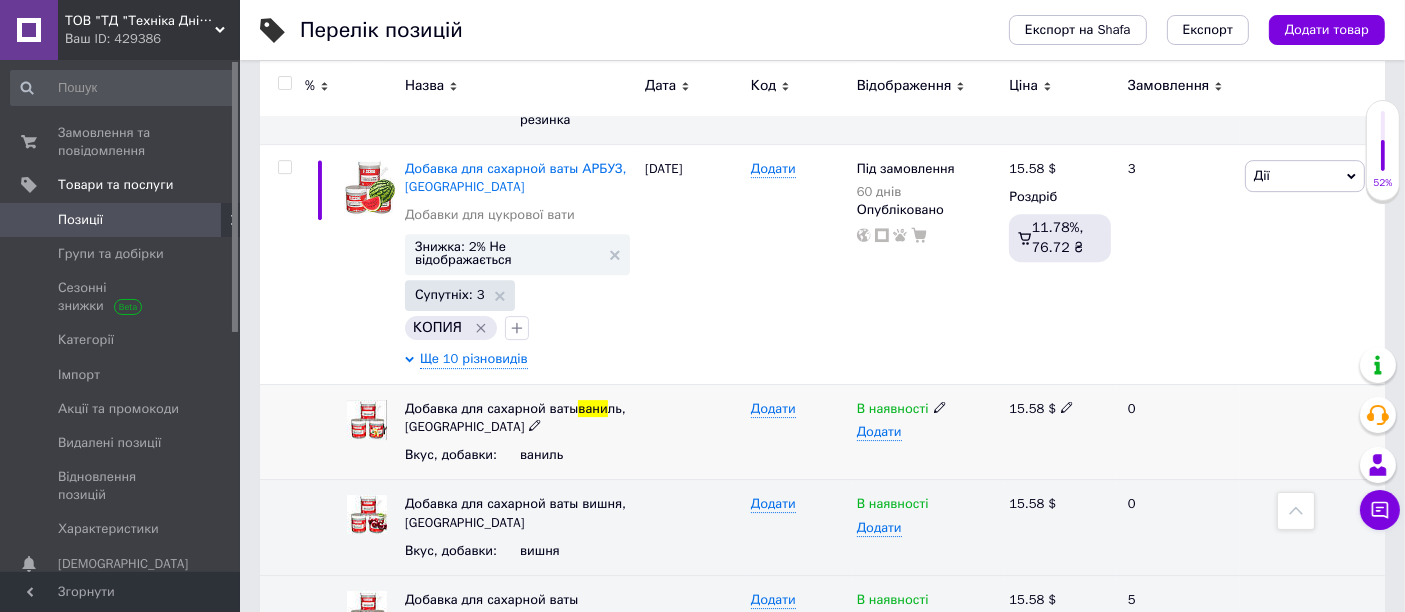 click 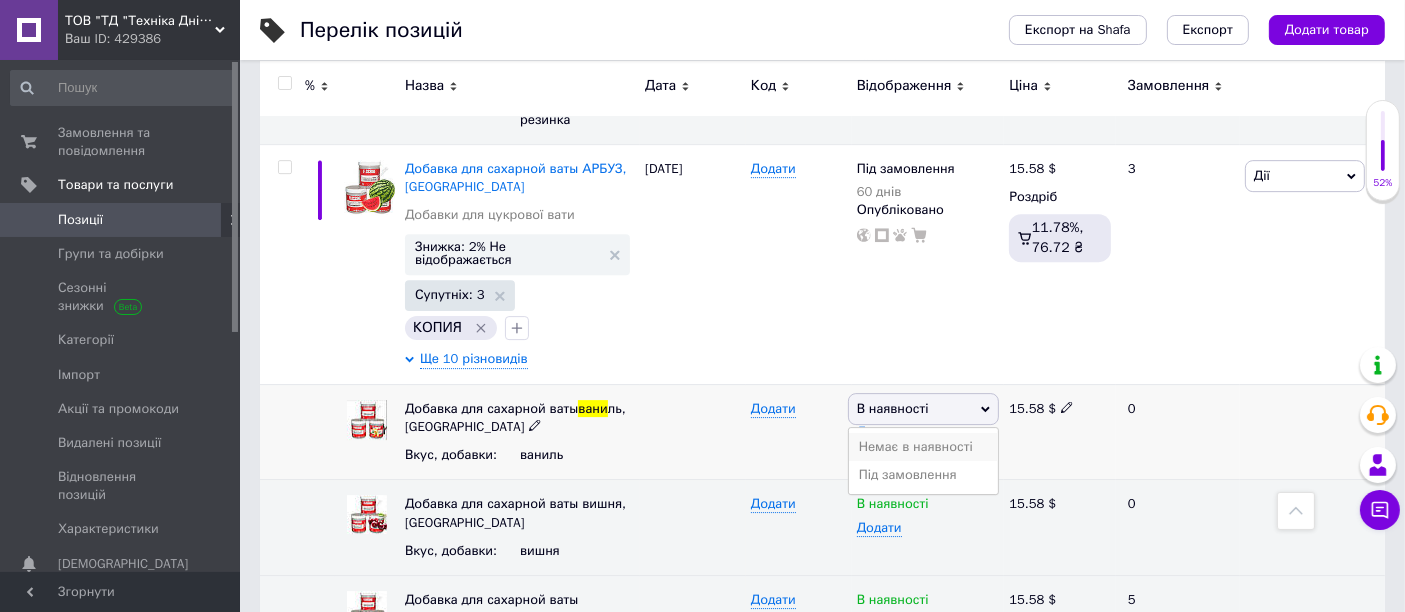 click on "Немає в наявності" at bounding box center (924, 447) 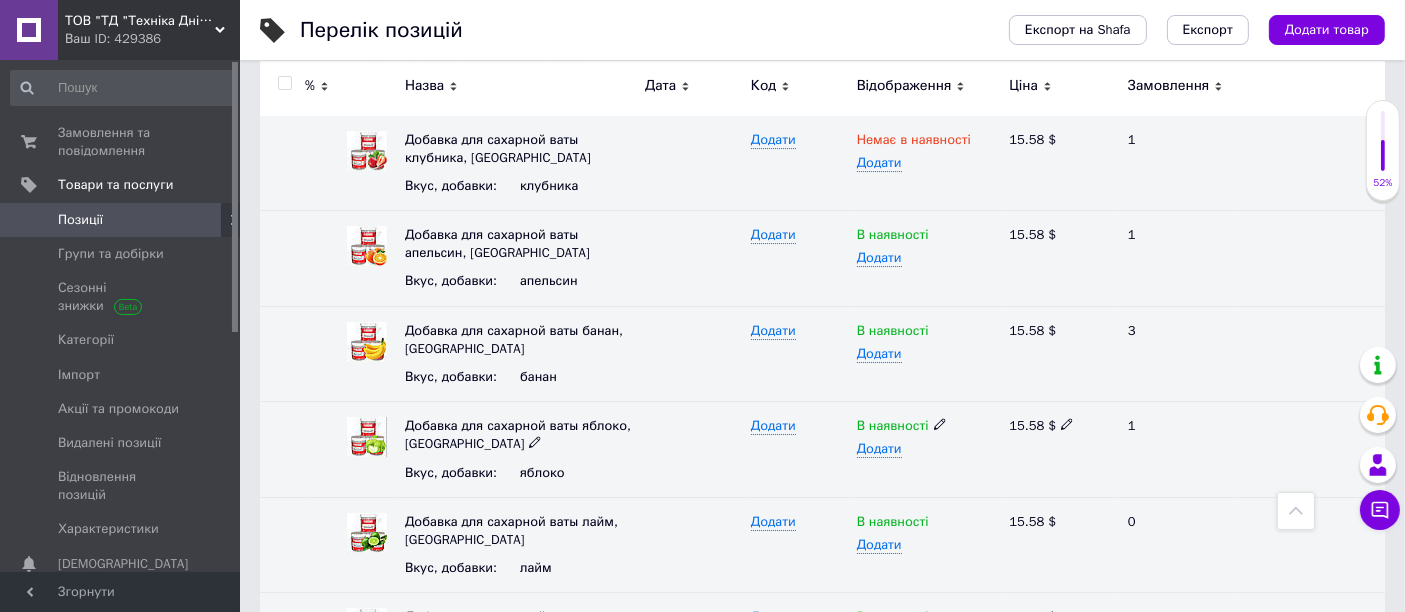 scroll, scrollTop: 6981, scrollLeft: 0, axis: vertical 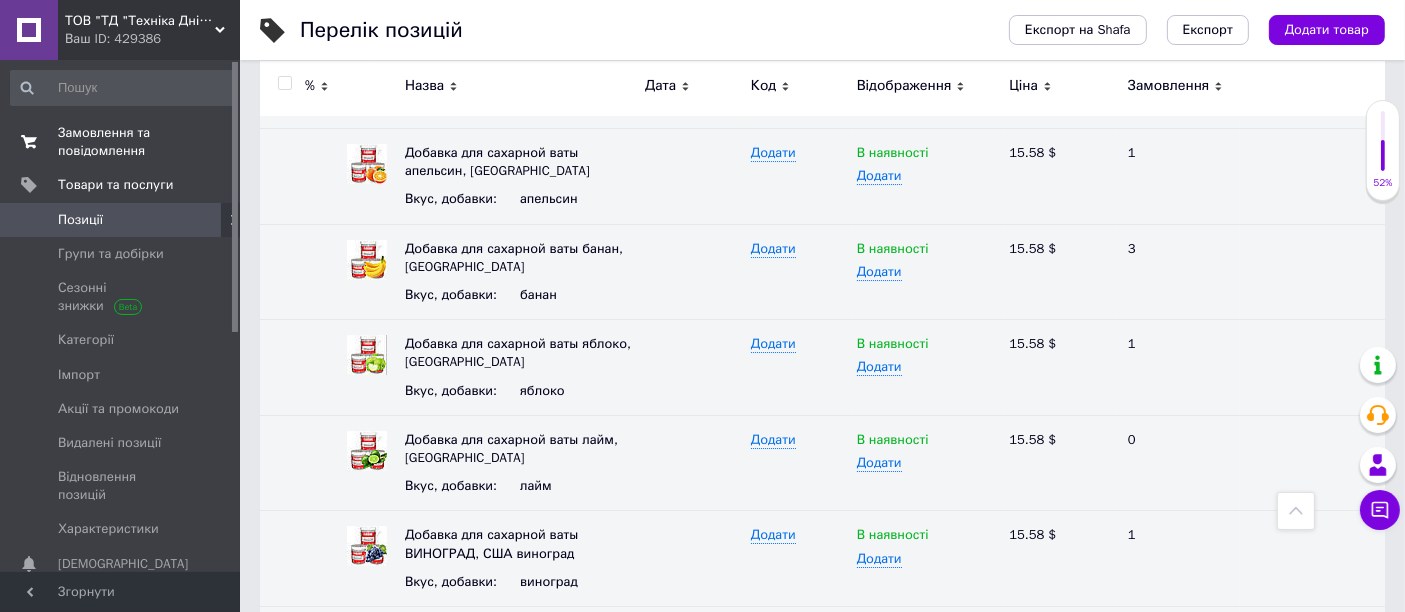 click on "Замовлення та повідомлення" at bounding box center (121, 142) 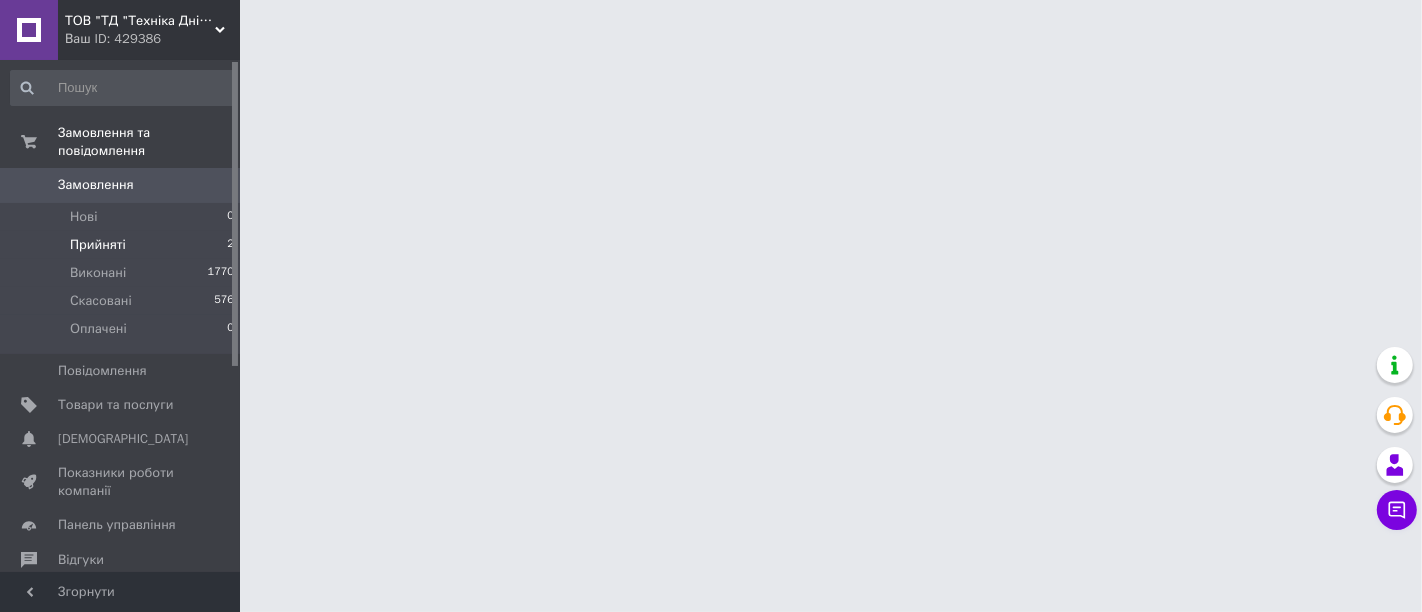 click on "Прийняті" at bounding box center [98, 245] 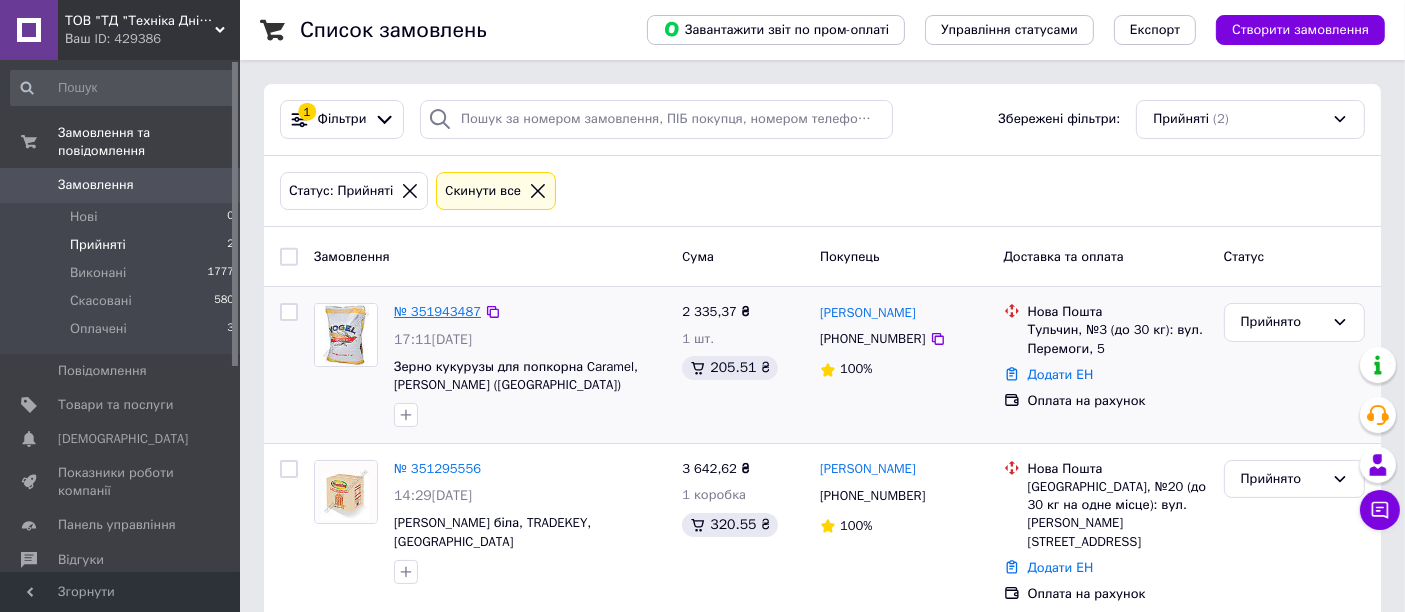 click on "№ 351943487" at bounding box center [437, 311] 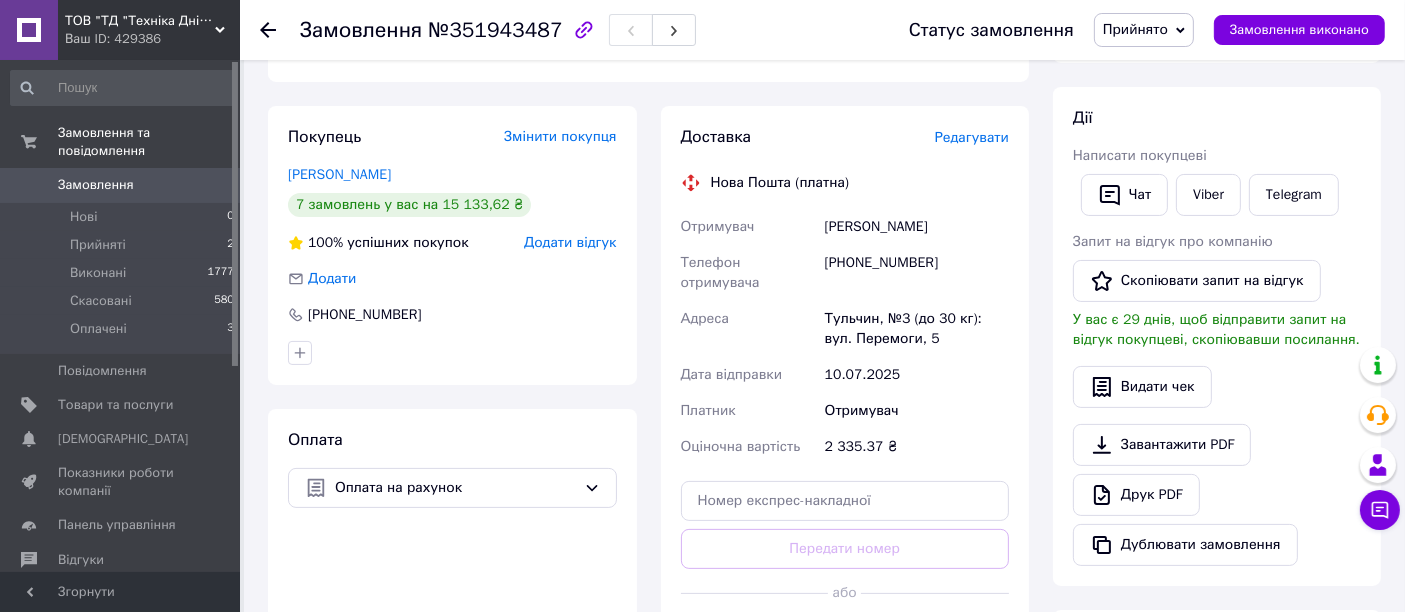 scroll, scrollTop: 202, scrollLeft: 0, axis: vertical 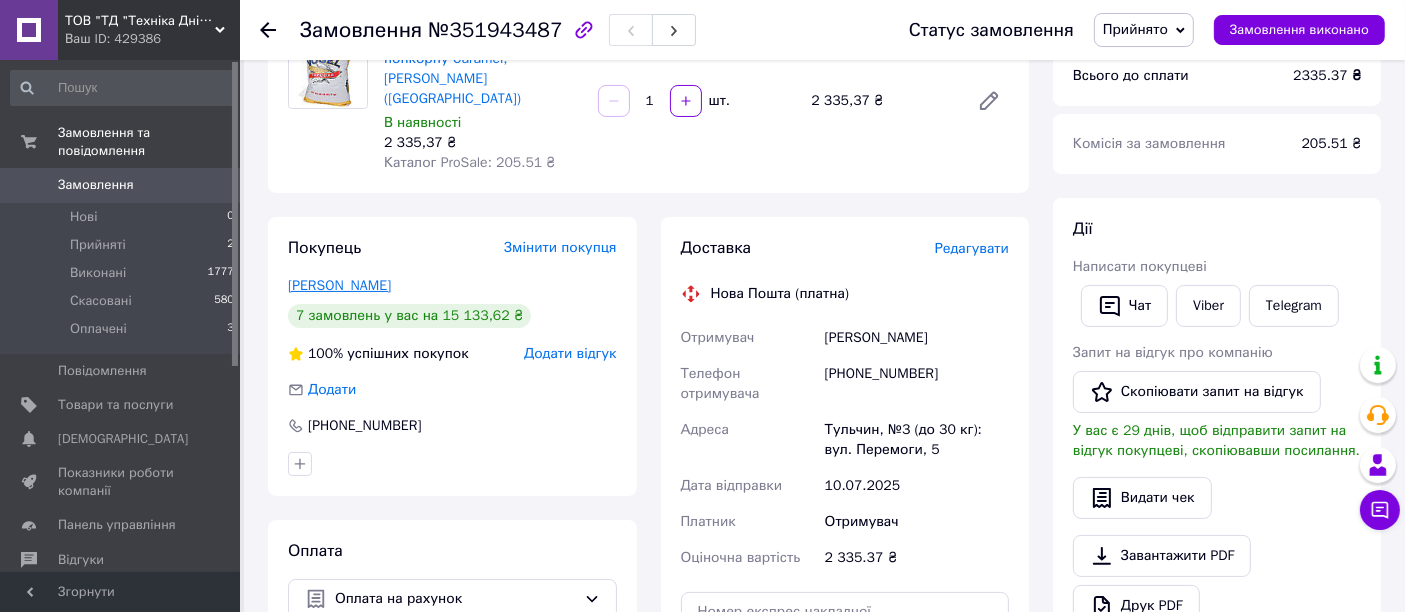 click on "[PERSON_NAME]" at bounding box center (339, 285) 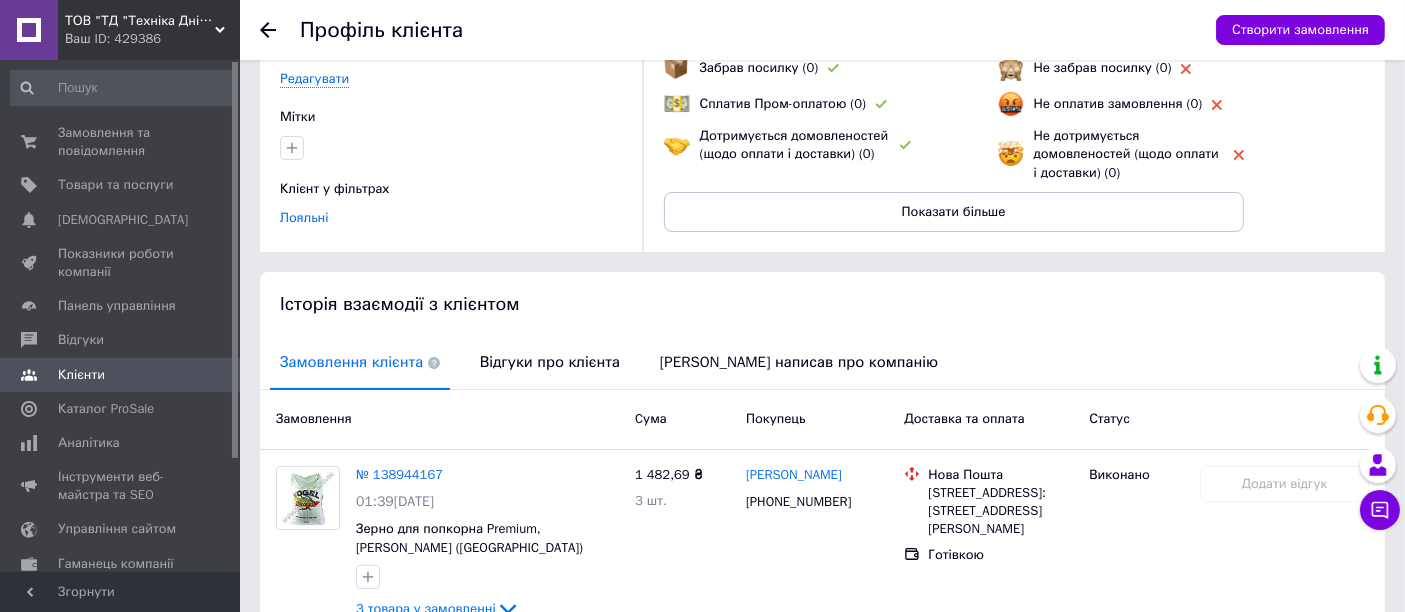 scroll, scrollTop: 294, scrollLeft: 0, axis: vertical 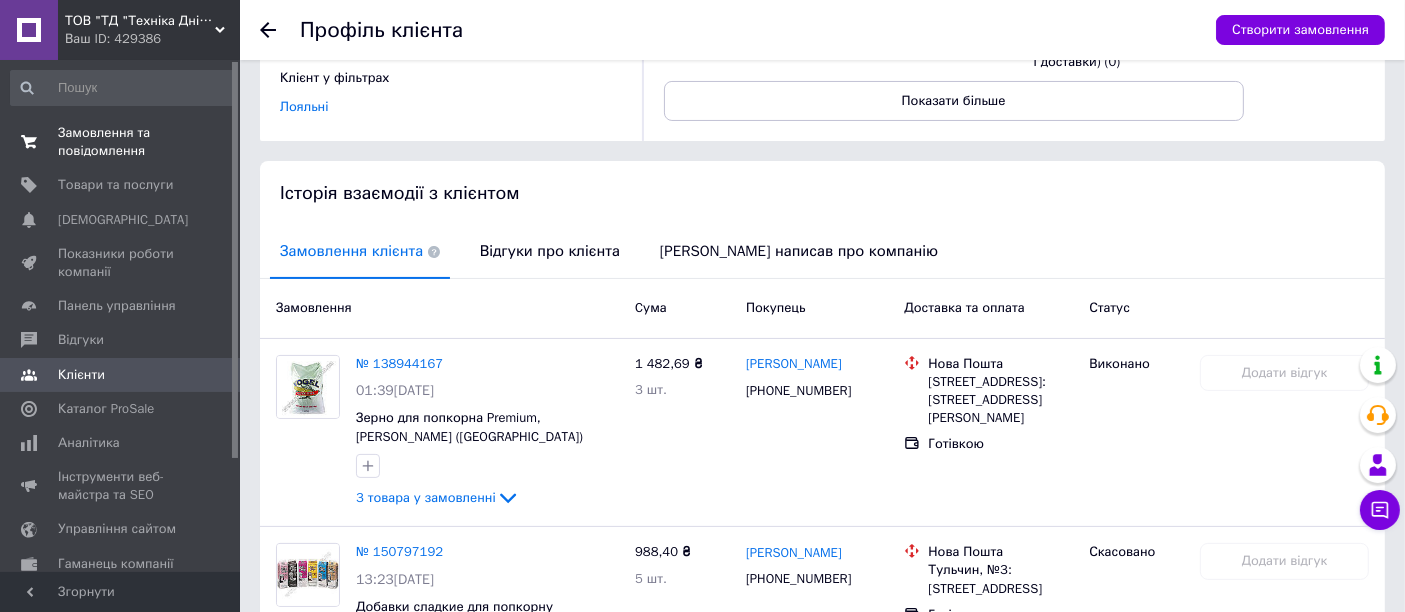click on "Замовлення та повідомлення" at bounding box center [121, 142] 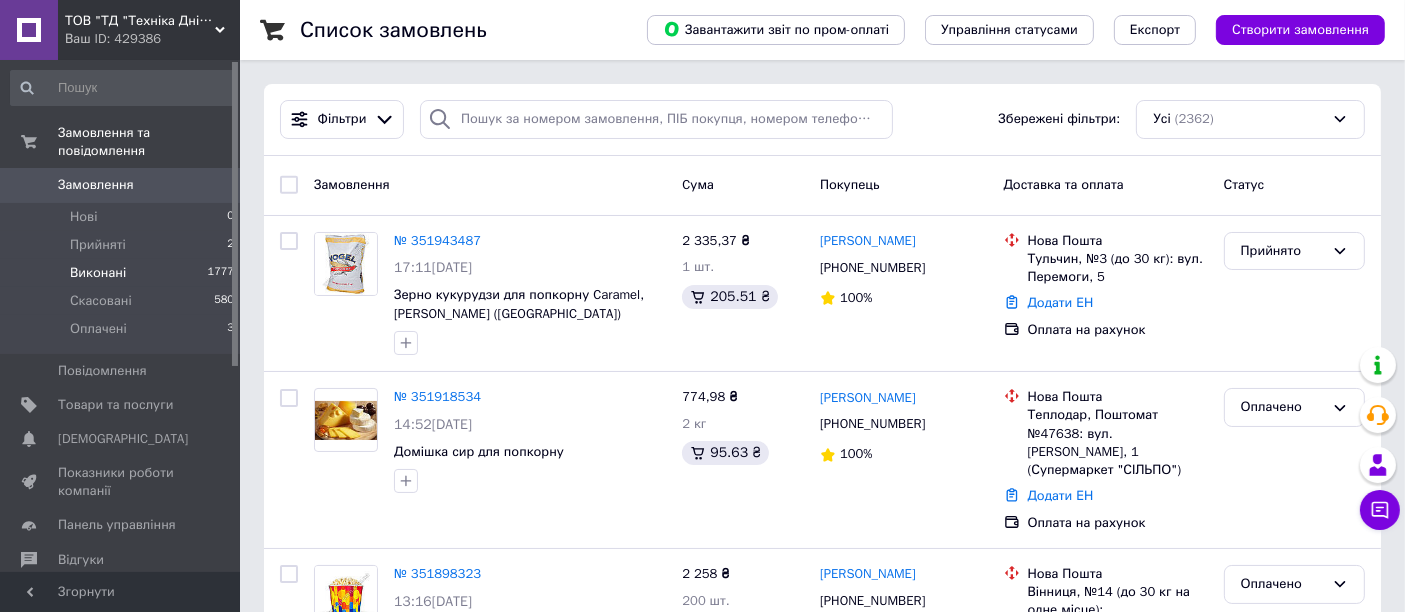 scroll, scrollTop: 111, scrollLeft: 0, axis: vertical 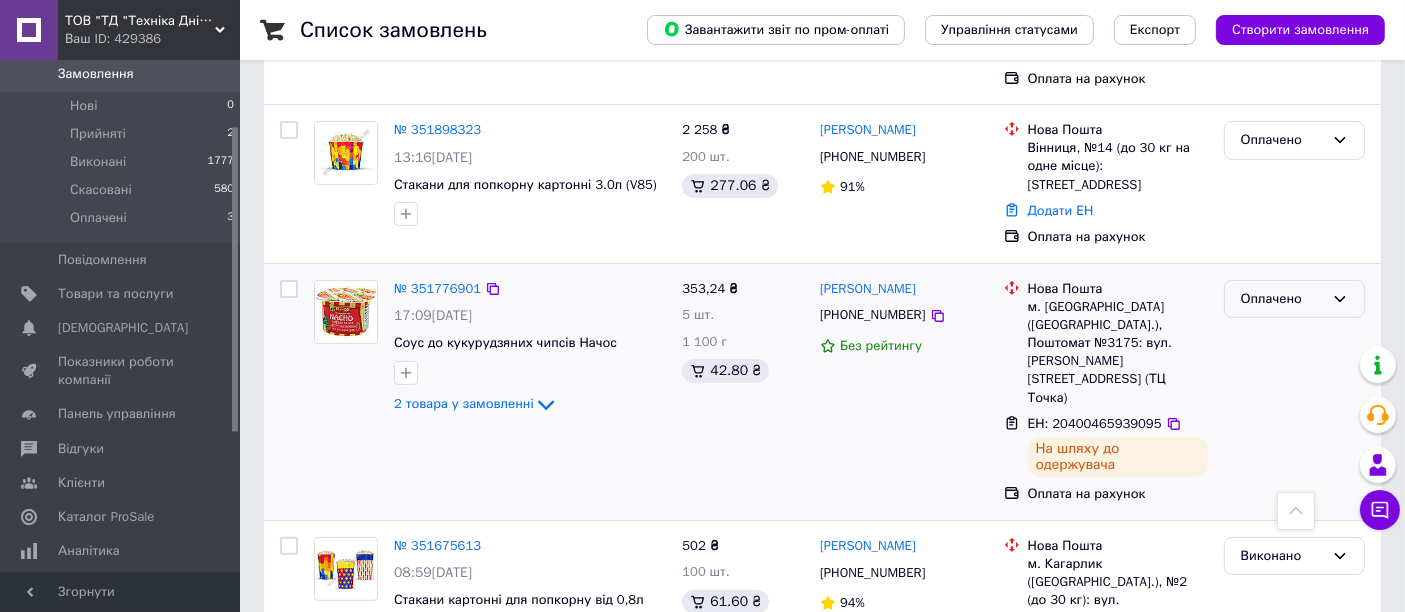 click 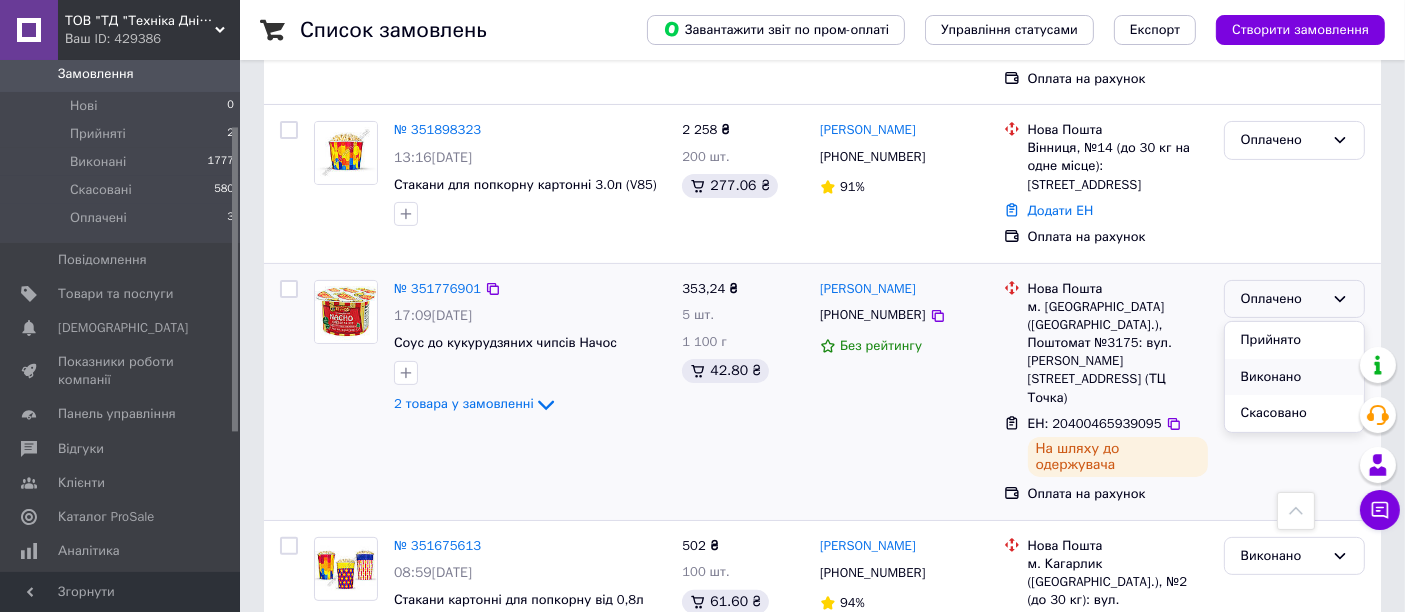 click on "Виконано" at bounding box center [1294, 377] 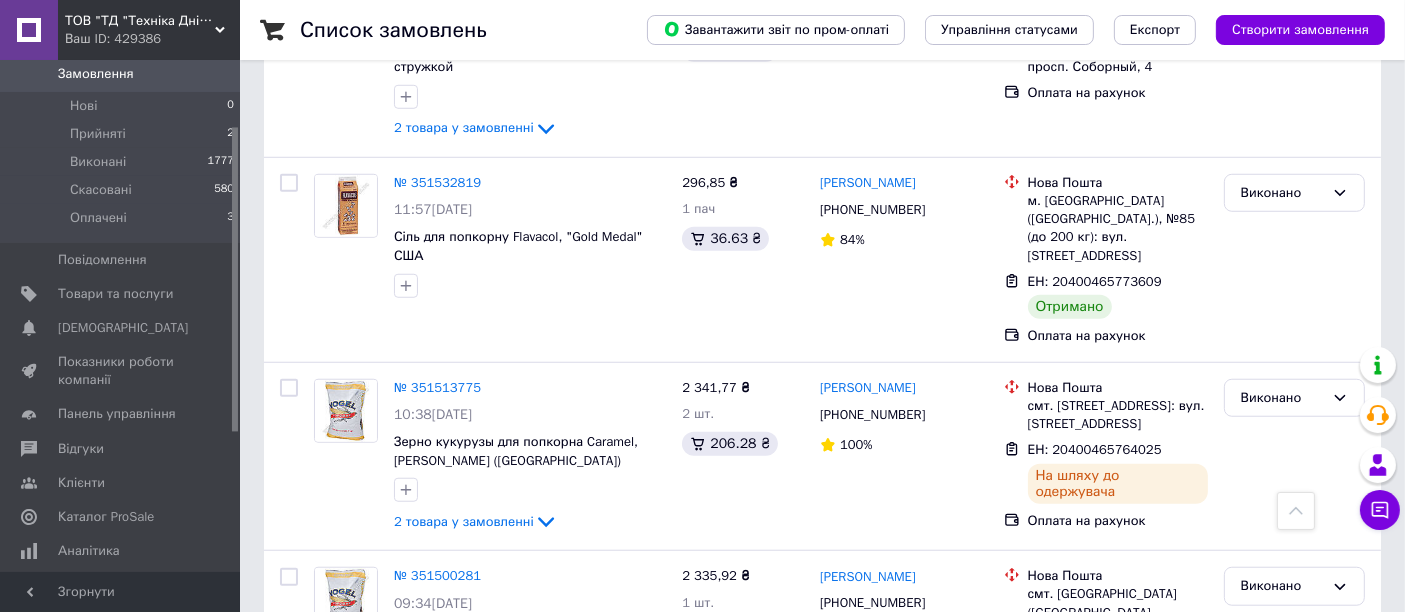 scroll, scrollTop: 1777, scrollLeft: 0, axis: vertical 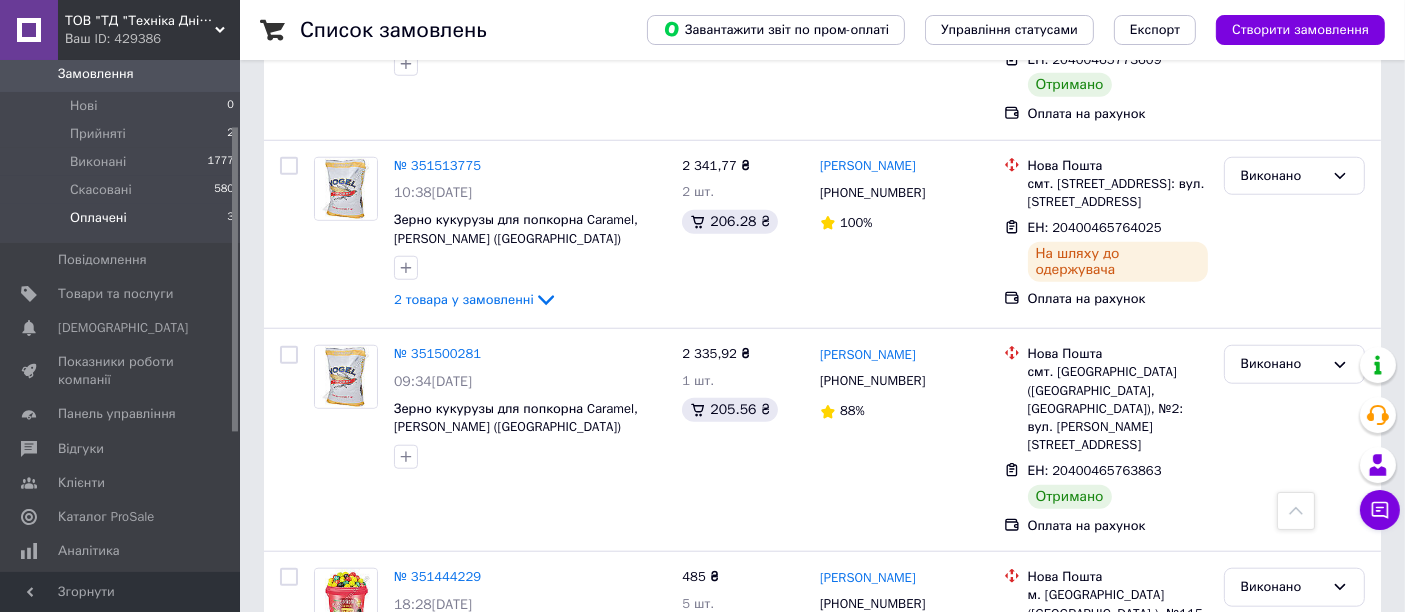 click on "Оплачені" at bounding box center [98, 218] 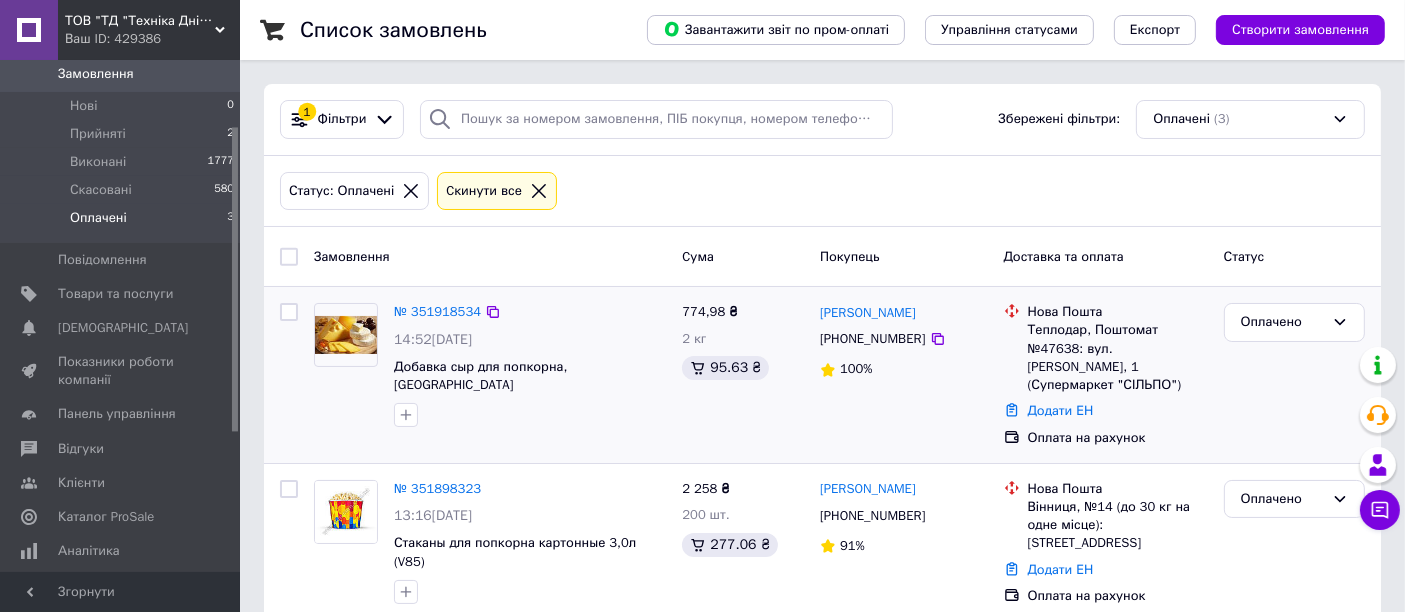 scroll, scrollTop: 222, scrollLeft: 0, axis: vertical 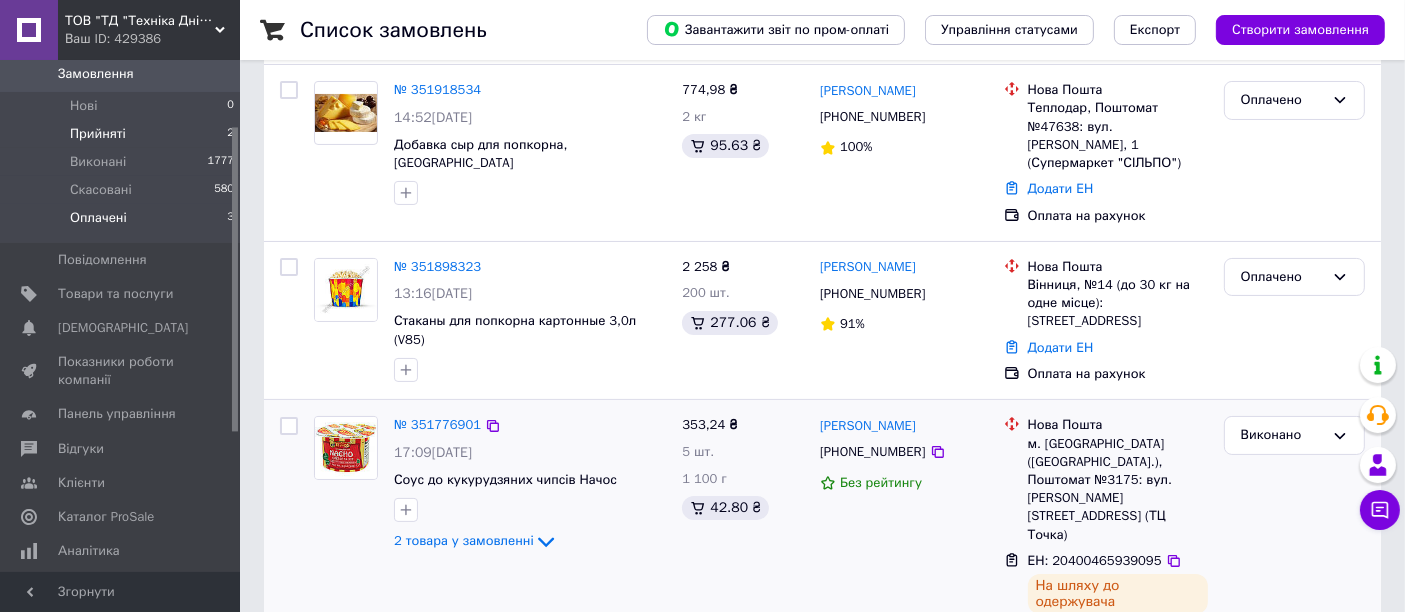click on "Прийняті" at bounding box center (98, 134) 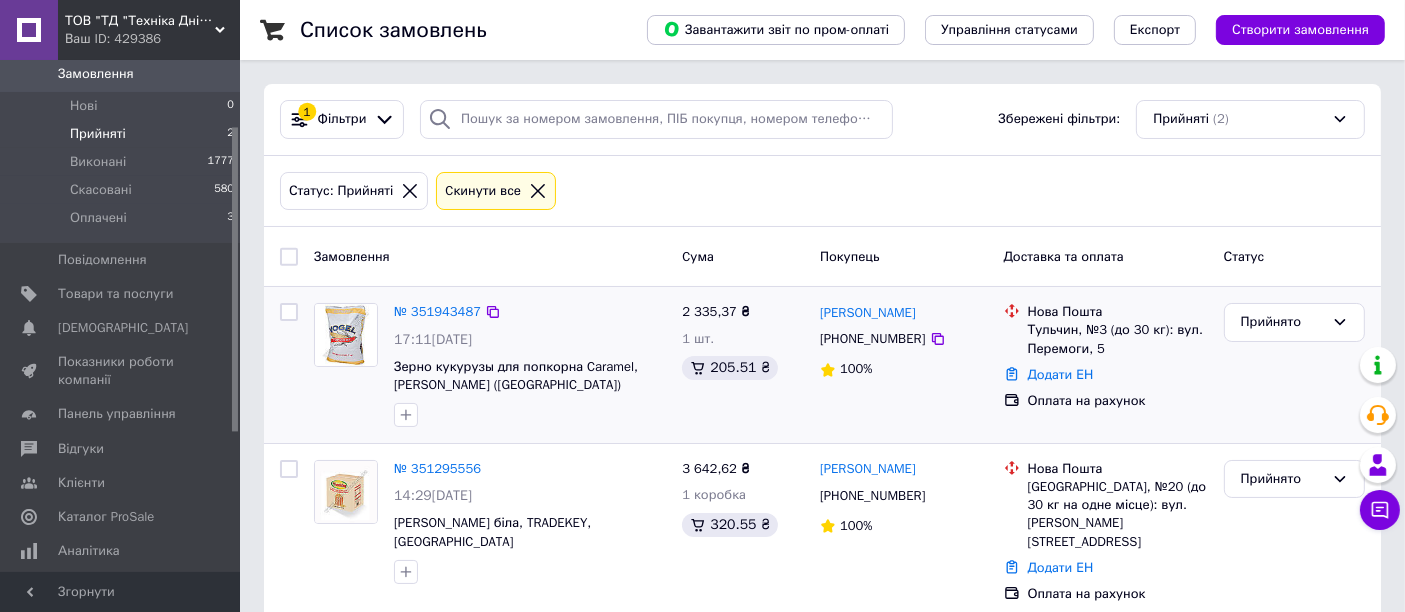 scroll, scrollTop: 11, scrollLeft: 0, axis: vertical 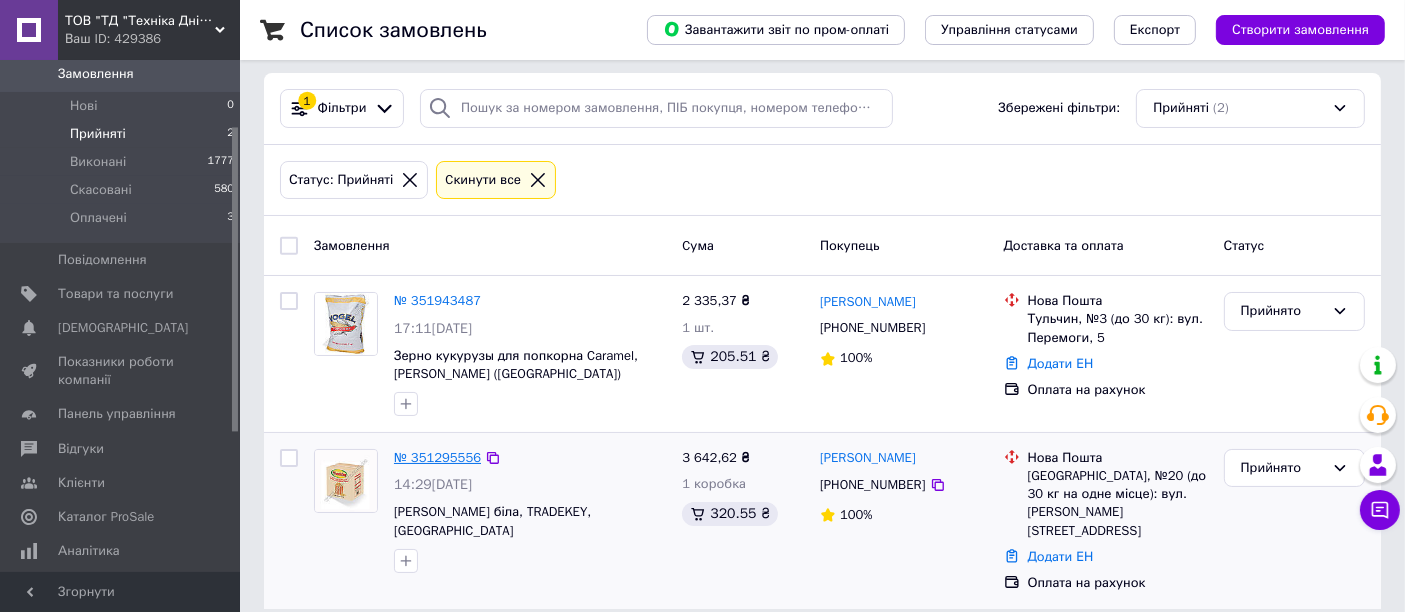 click on "№ 351295556" at bounding box center (437, 457) 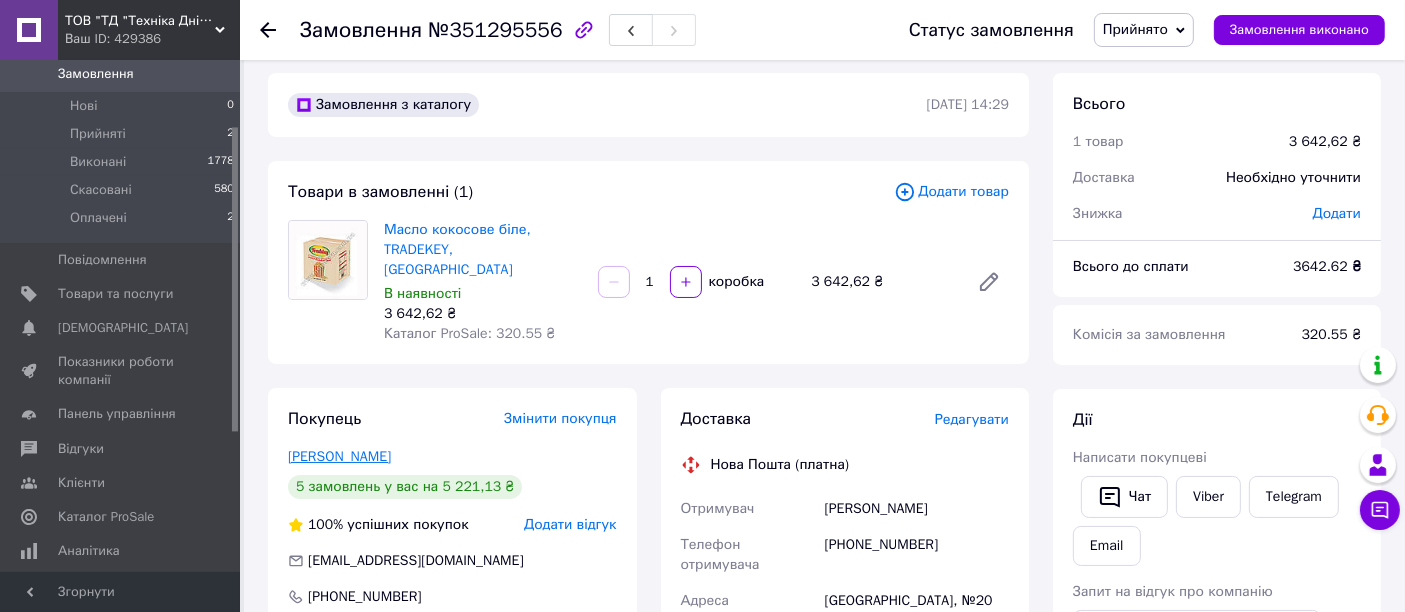 click on "[PERSON_NAME]" at bounding box center [339, 456] 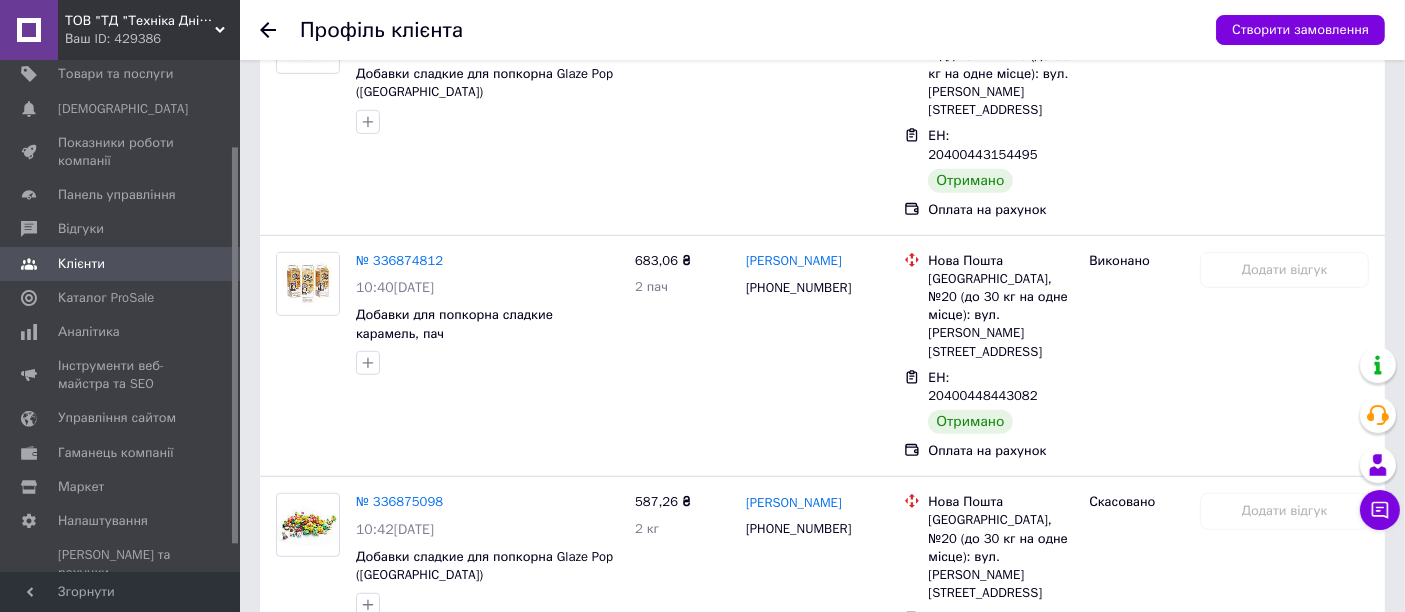 scroll, scrollTop: 1209, scrollLeft: 0, axis: vertical 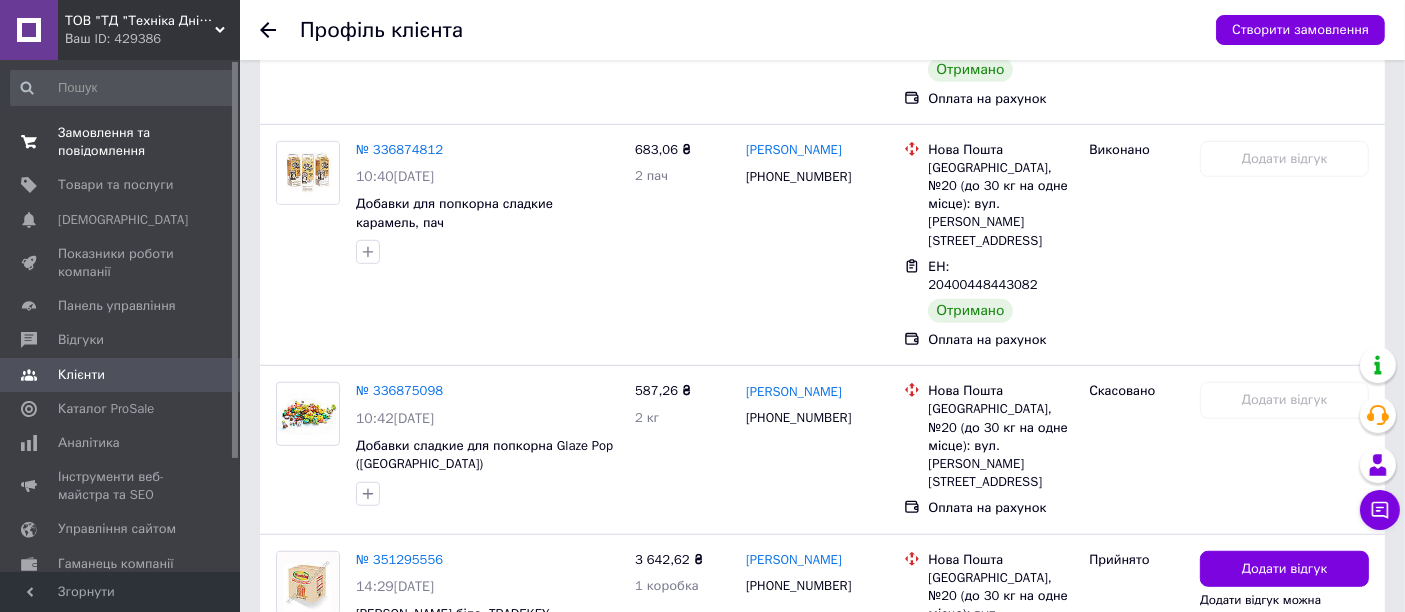 click on "Замовлення та повідомлення" at bounding box center [121, 142] 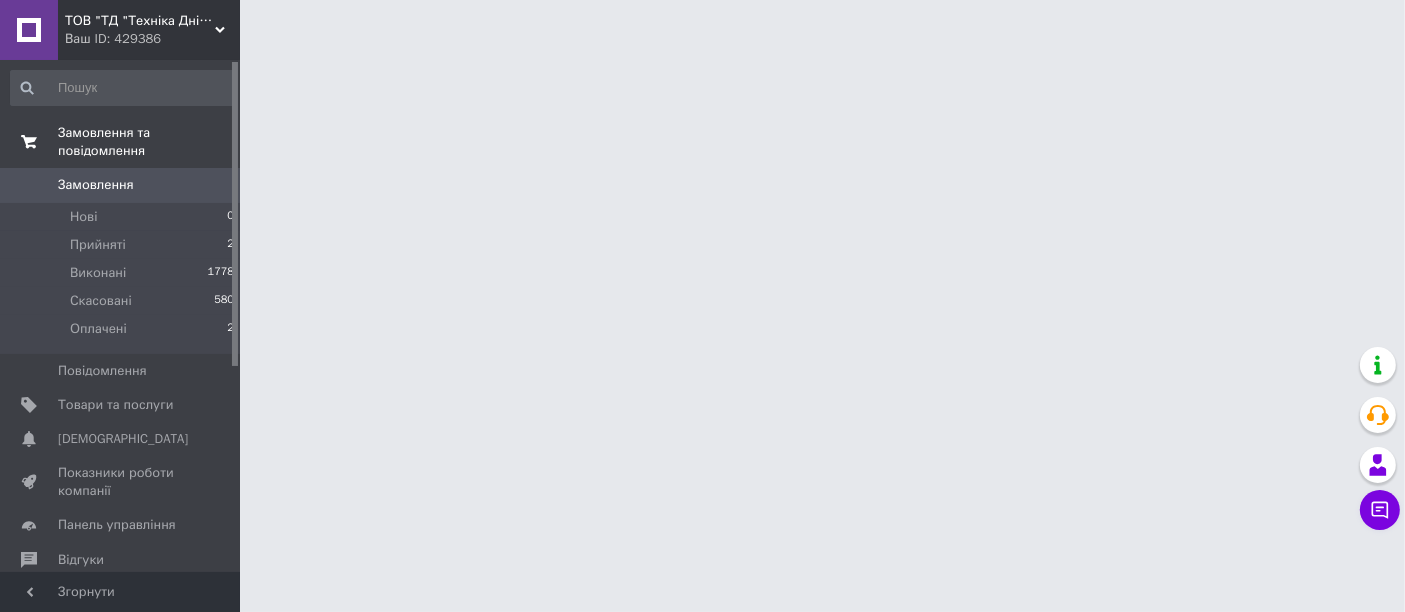 scroll, scrollTop: 0, scrollLeft: 0, axis: both 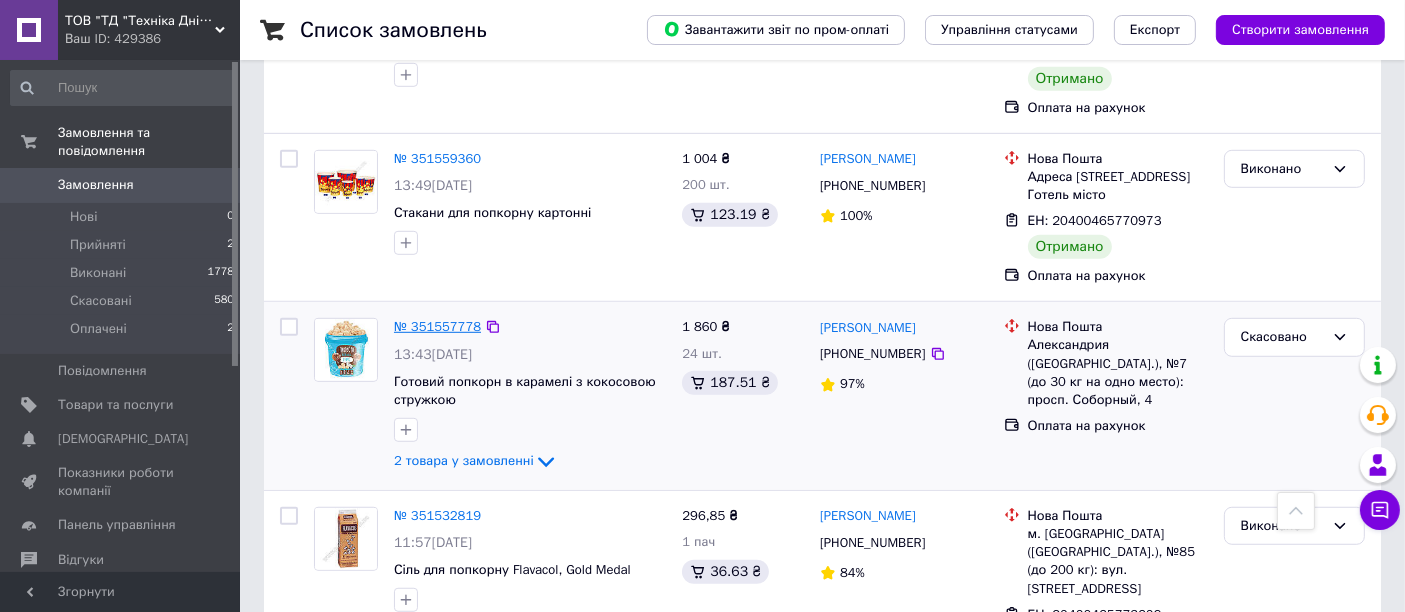 click on "№ 351557778" at bounding box center [437, 326] 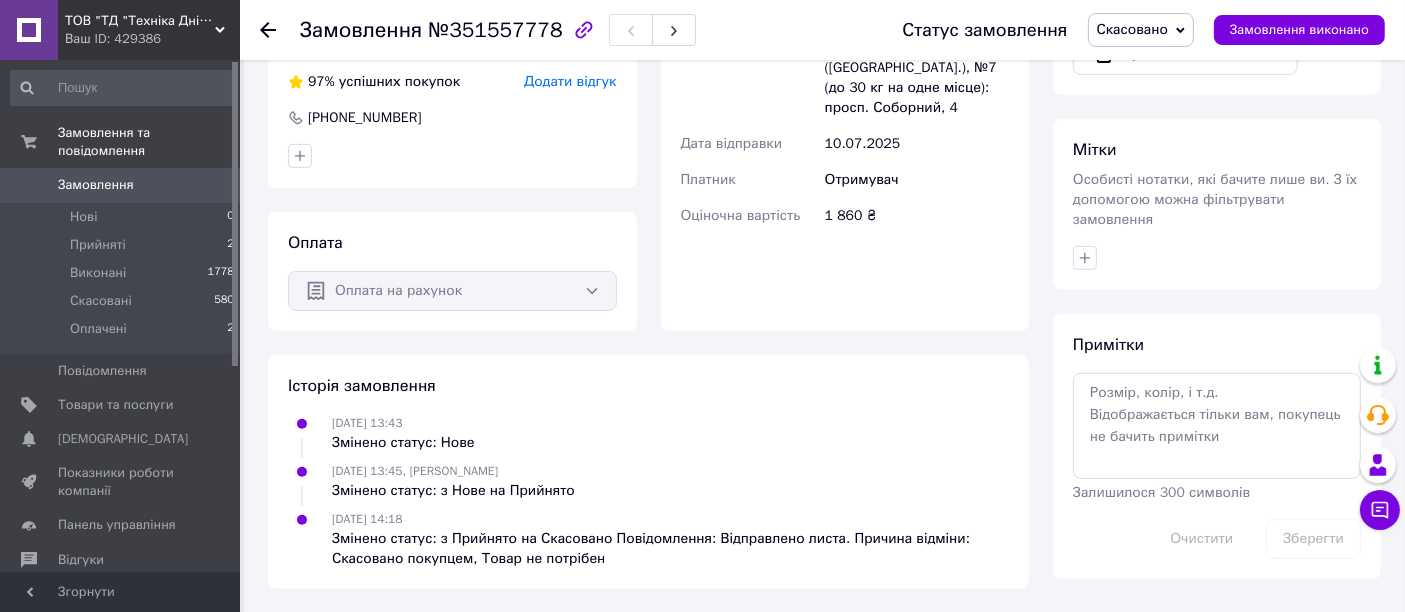 scroll, scrollTop: 526, scrollLeft: 0, axis: vertical 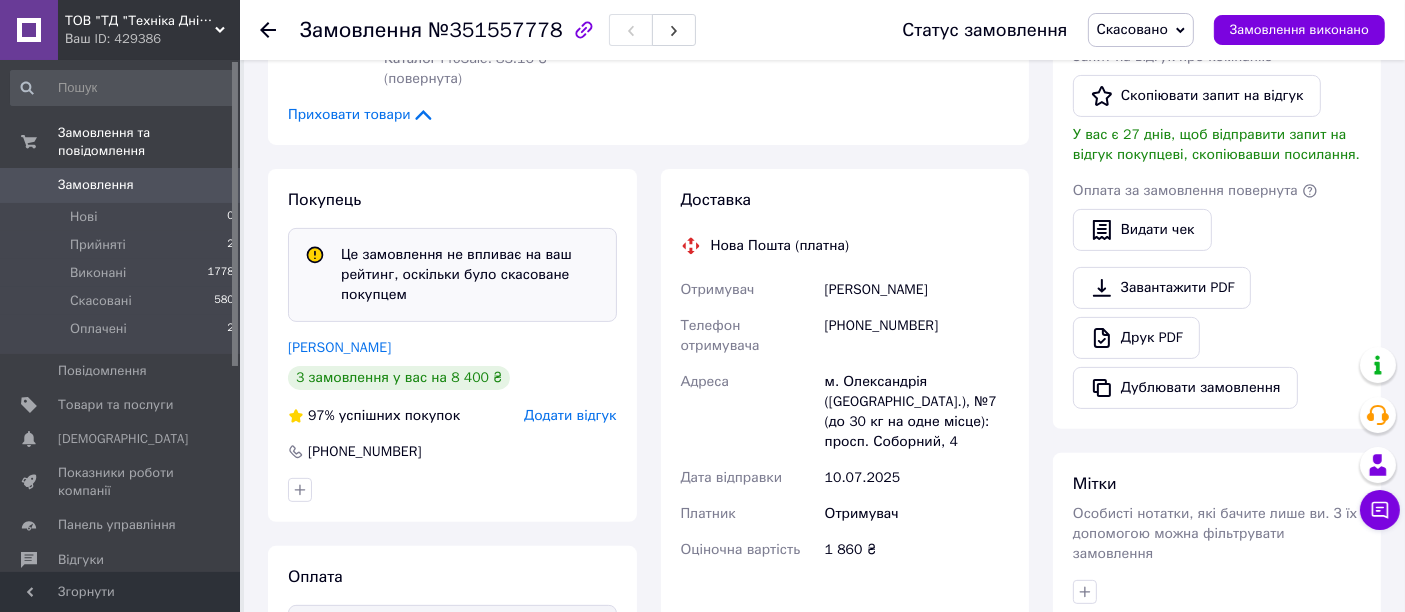 click at bounding box center (268, 30) 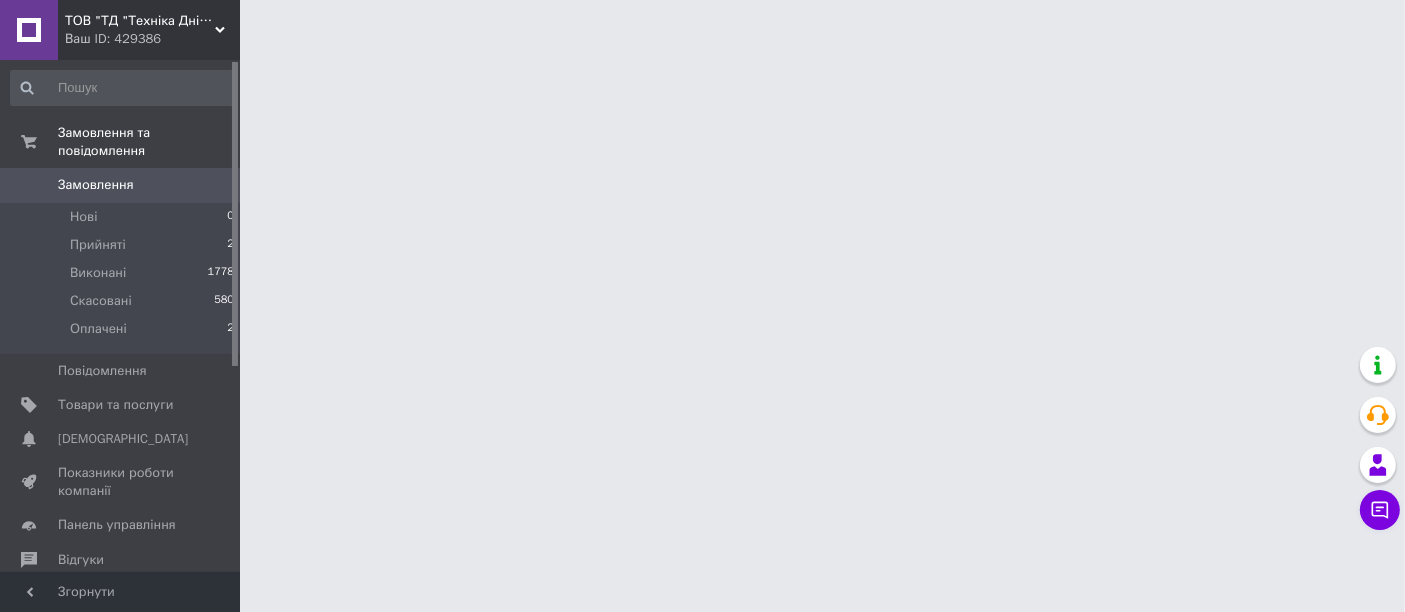 scroll, scrollTop: 0, scrollLeft: 0, axis: both 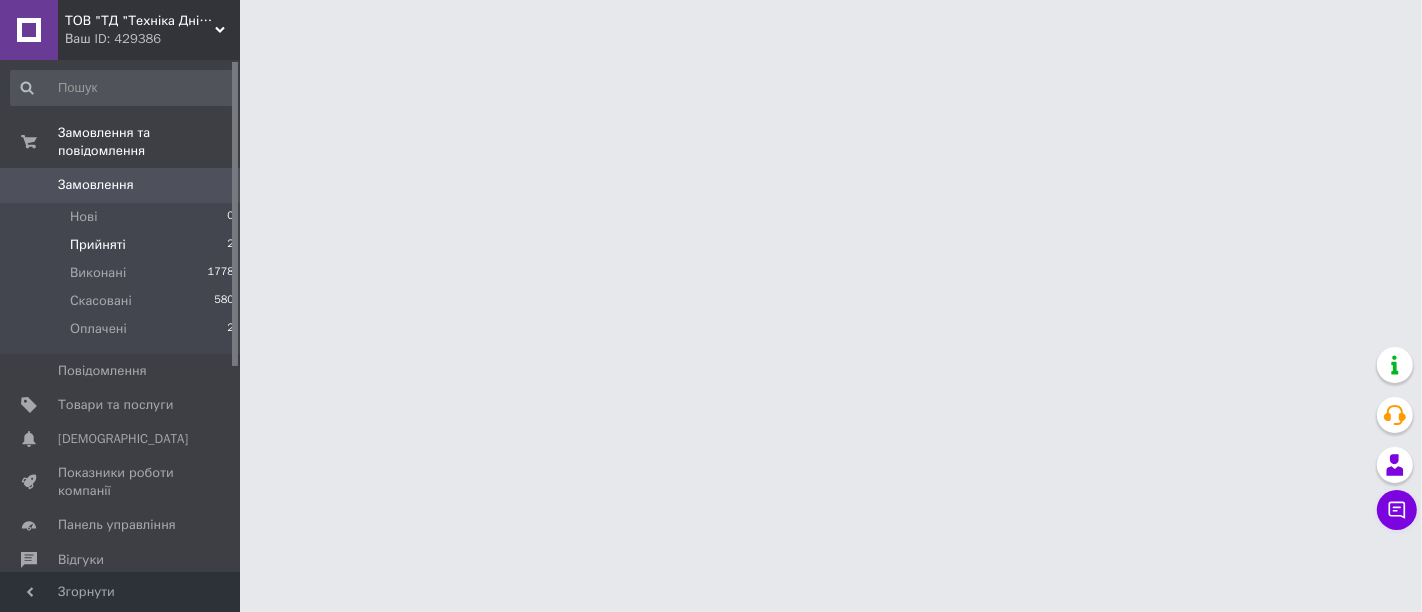 click on "Прийняті 2" at bounding box center [123, 245] 